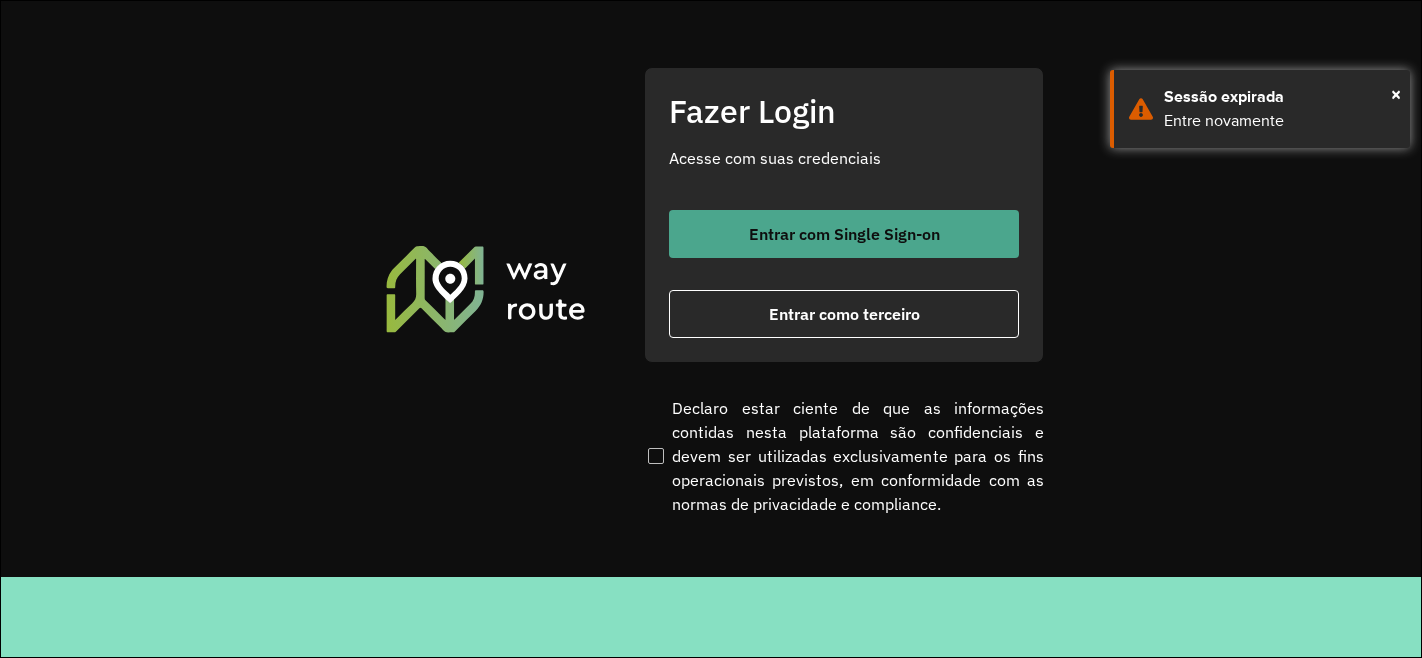 scroll, scrollTop: 0, scrollLeft: 0, axis: both 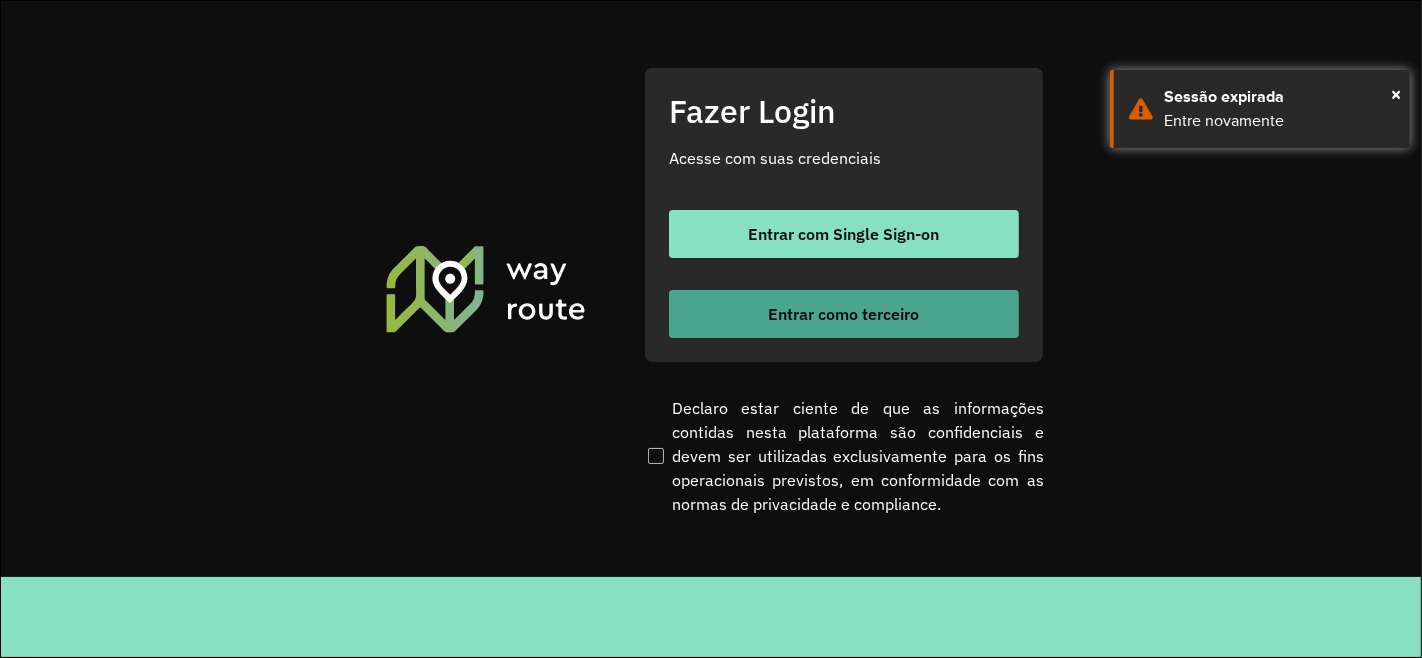 click on "Entrar como terceiro" at bounding box center [844, 314] 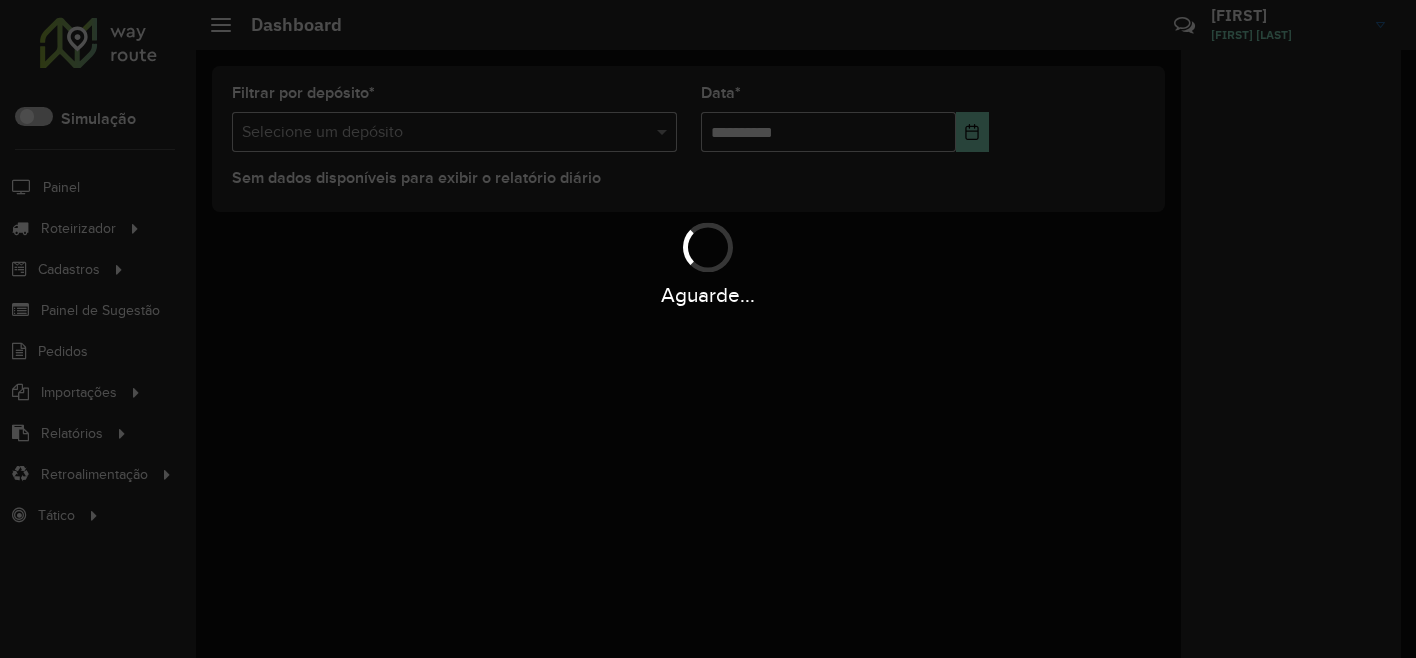 scroll, scrollTop: 0, scrollLeft: 0, axis: both 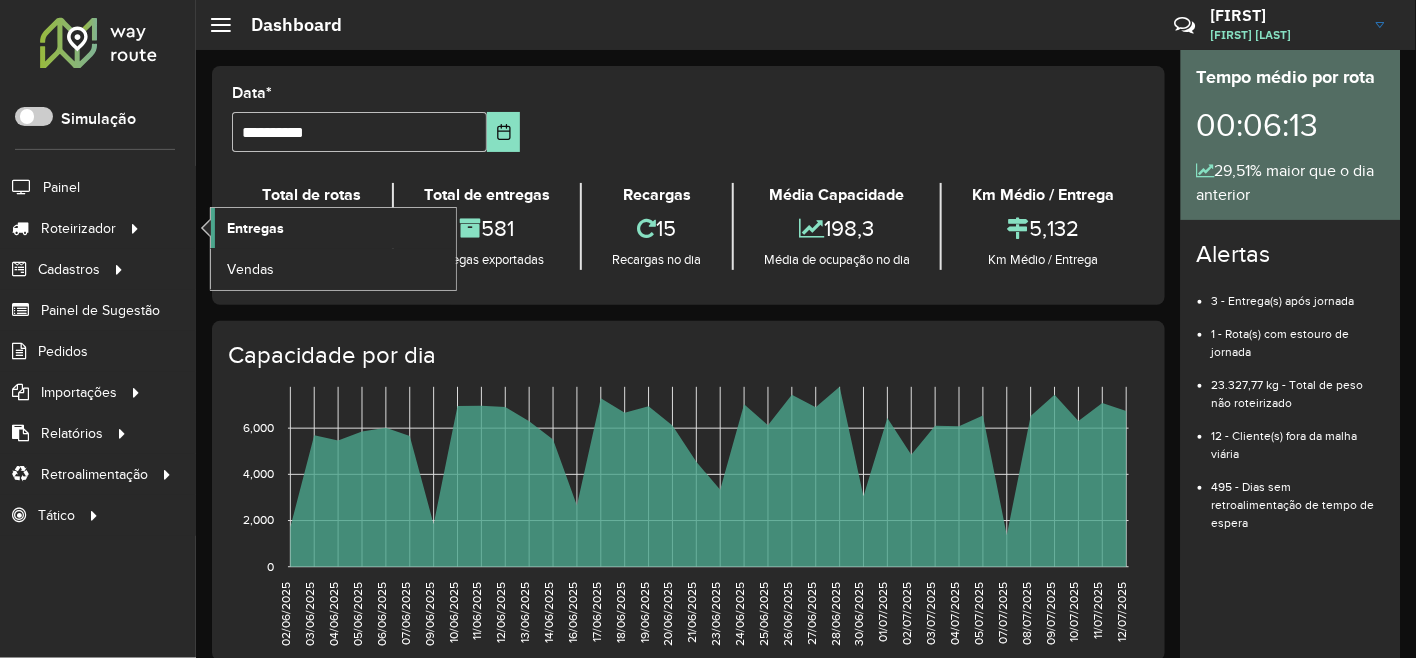 click on "Entregas" 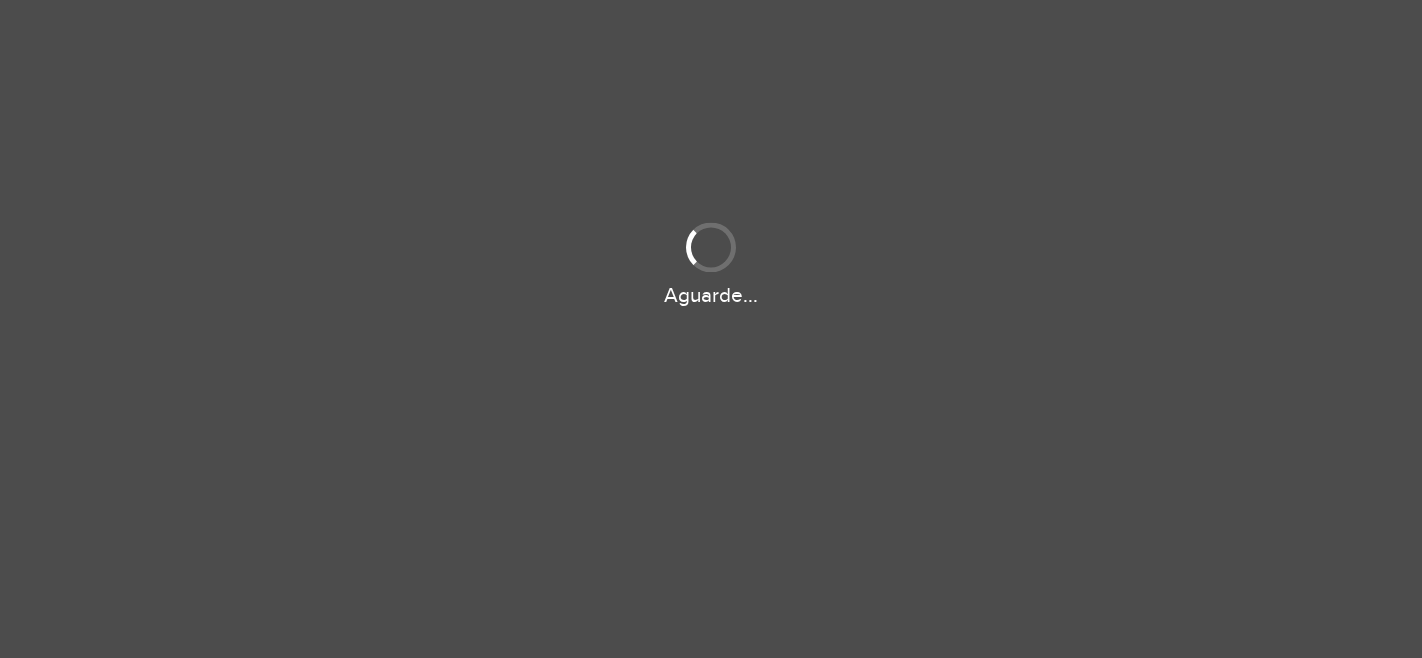 scroll, scrollTop: 0, scrollLeft: 0, axis: both 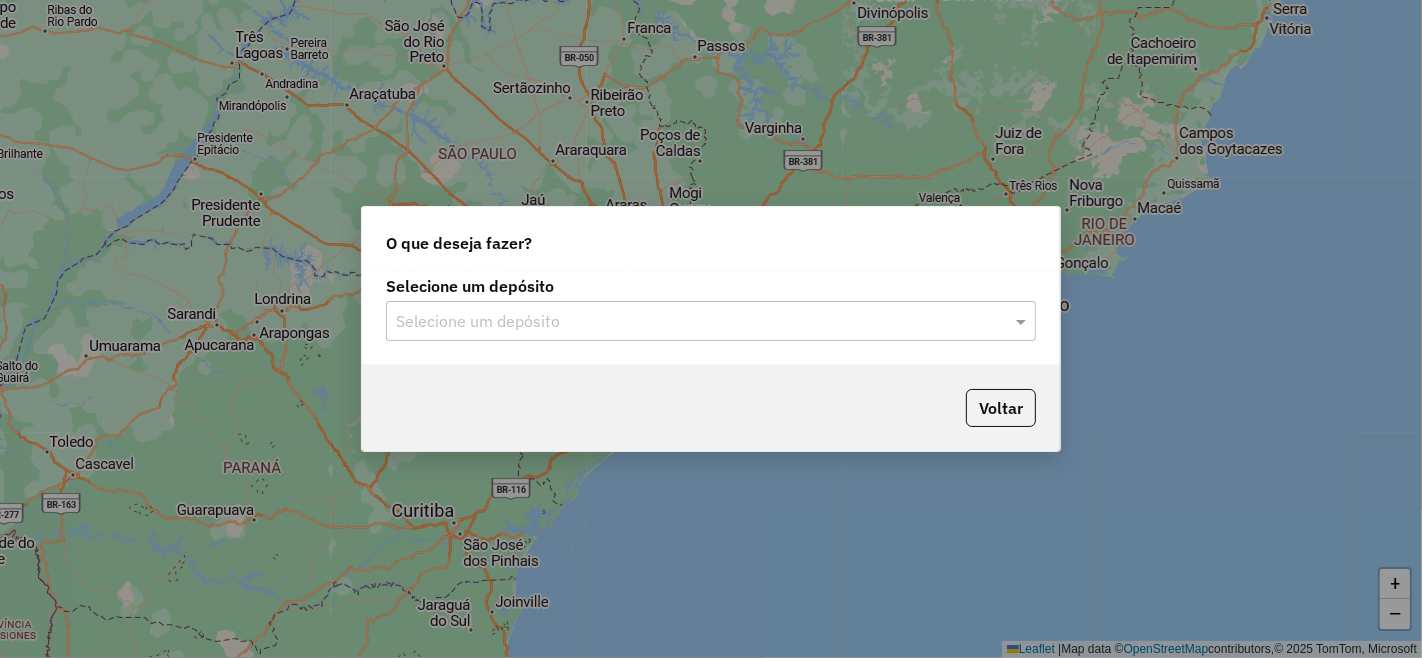 click on "Selecione um depósito" 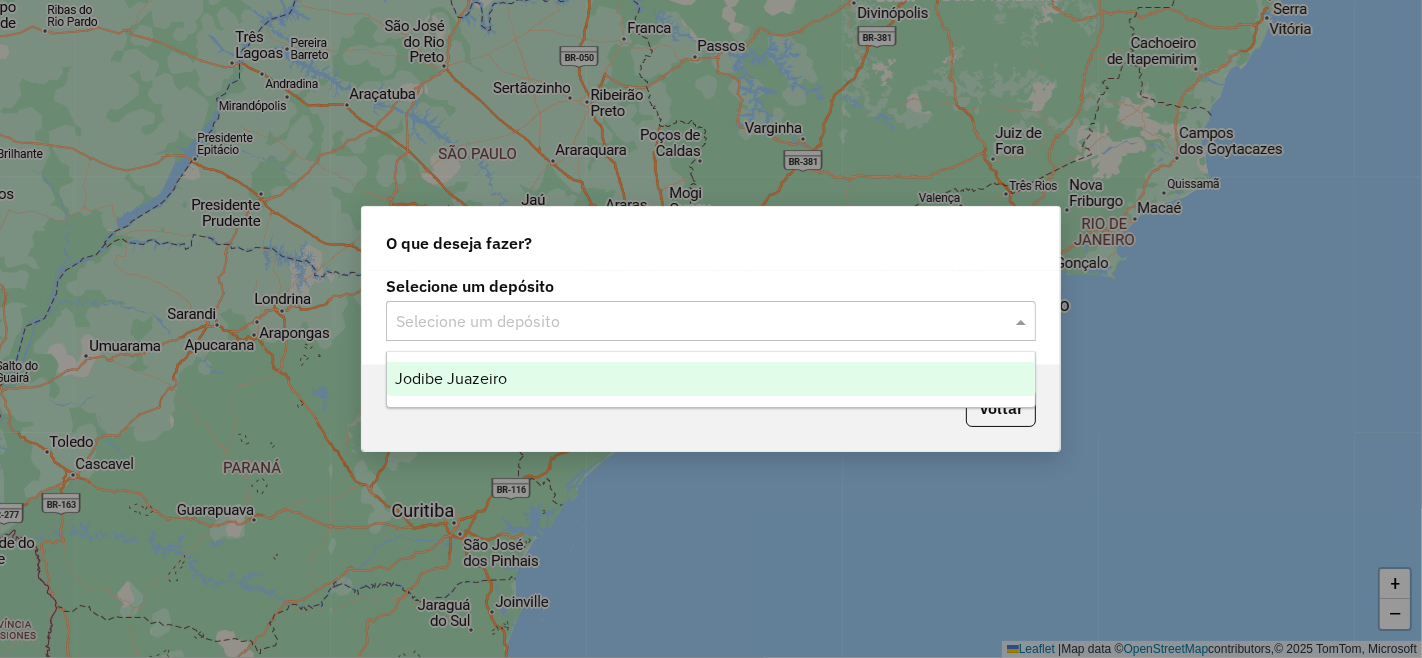 click on "Jodibe Juazeiro" at bounding box center (711, 379) 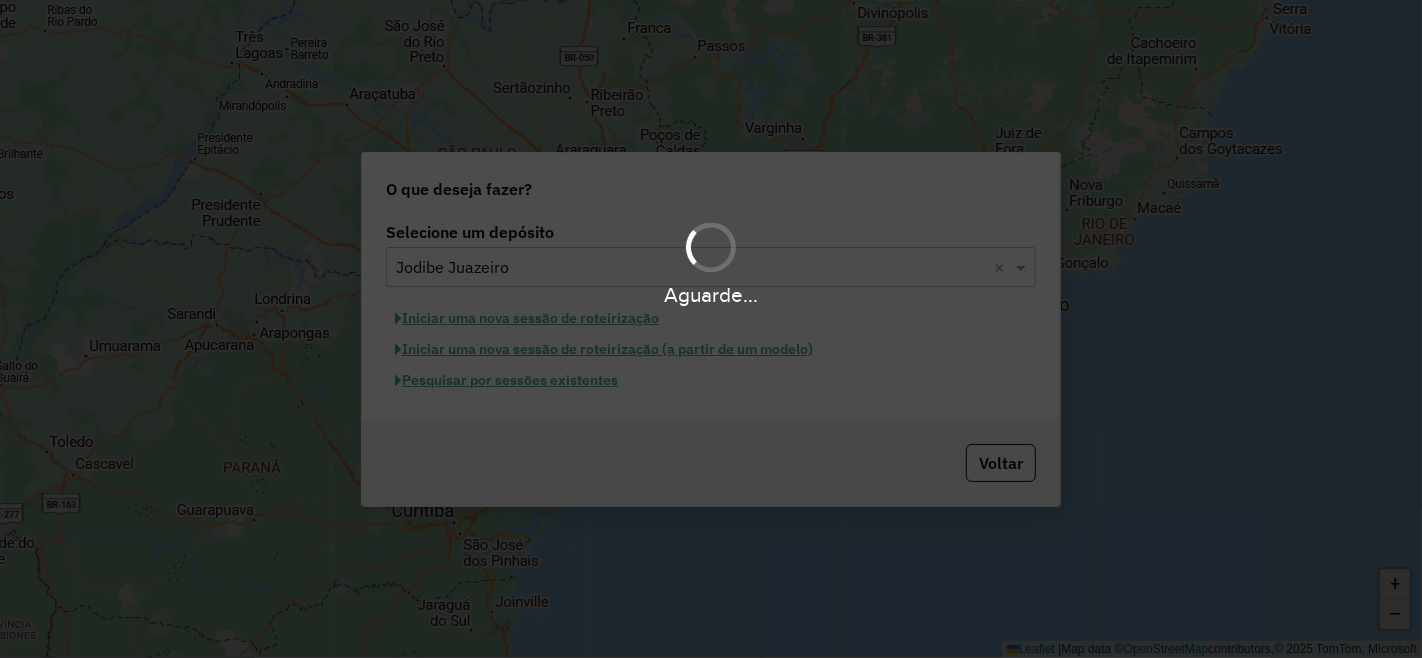 click on "Aguarde..." at bounding box center [711, 329] 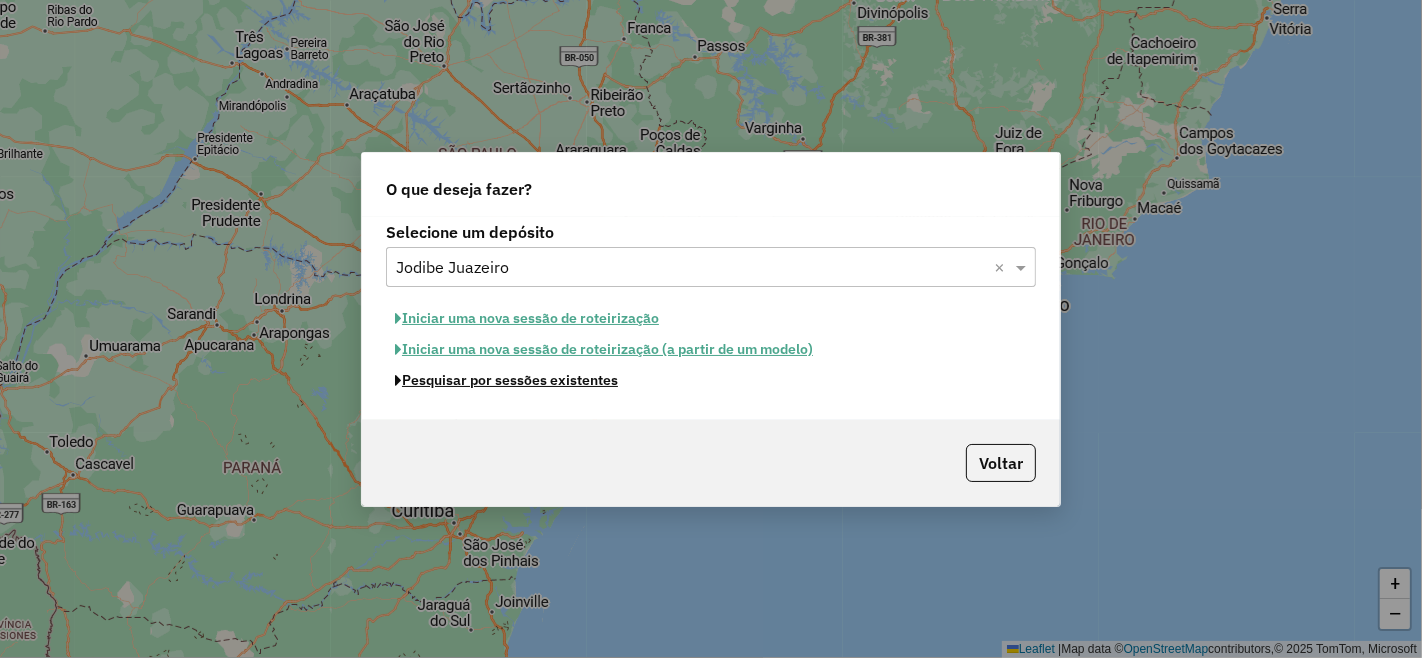 click on "Pesquisar por sessões existentes" 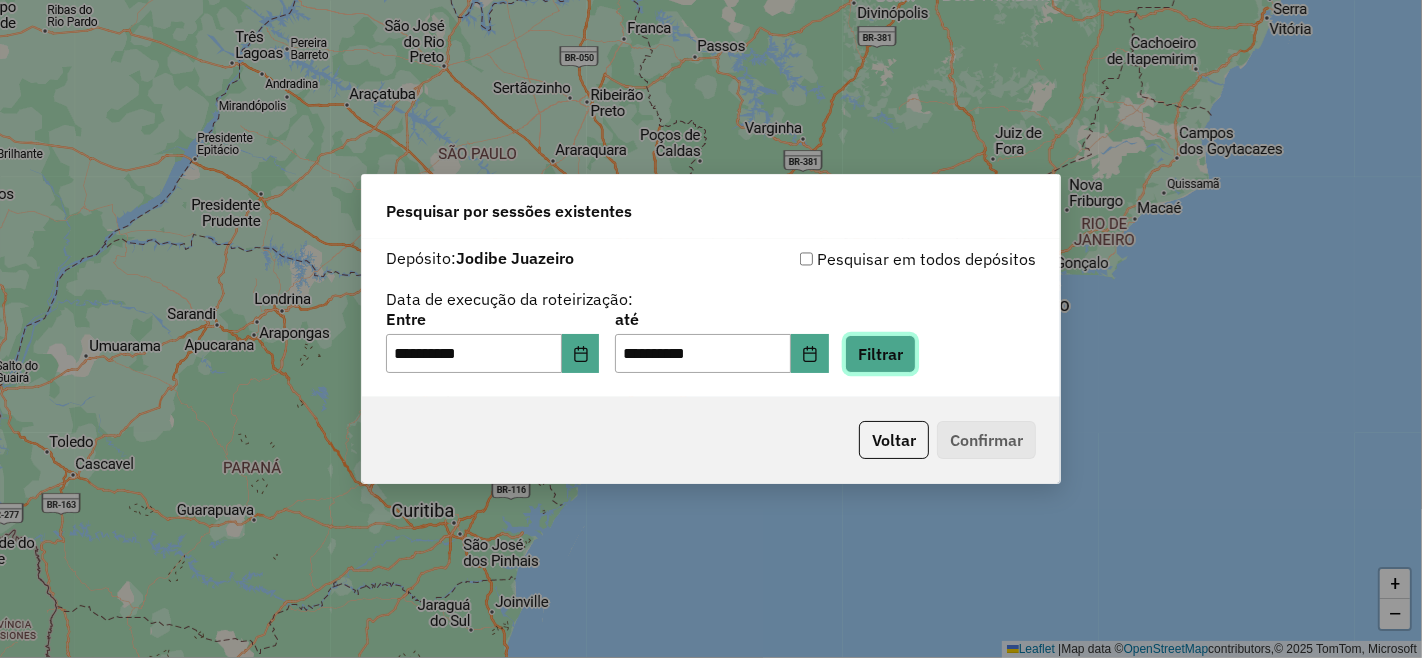 click on "Filtrar" 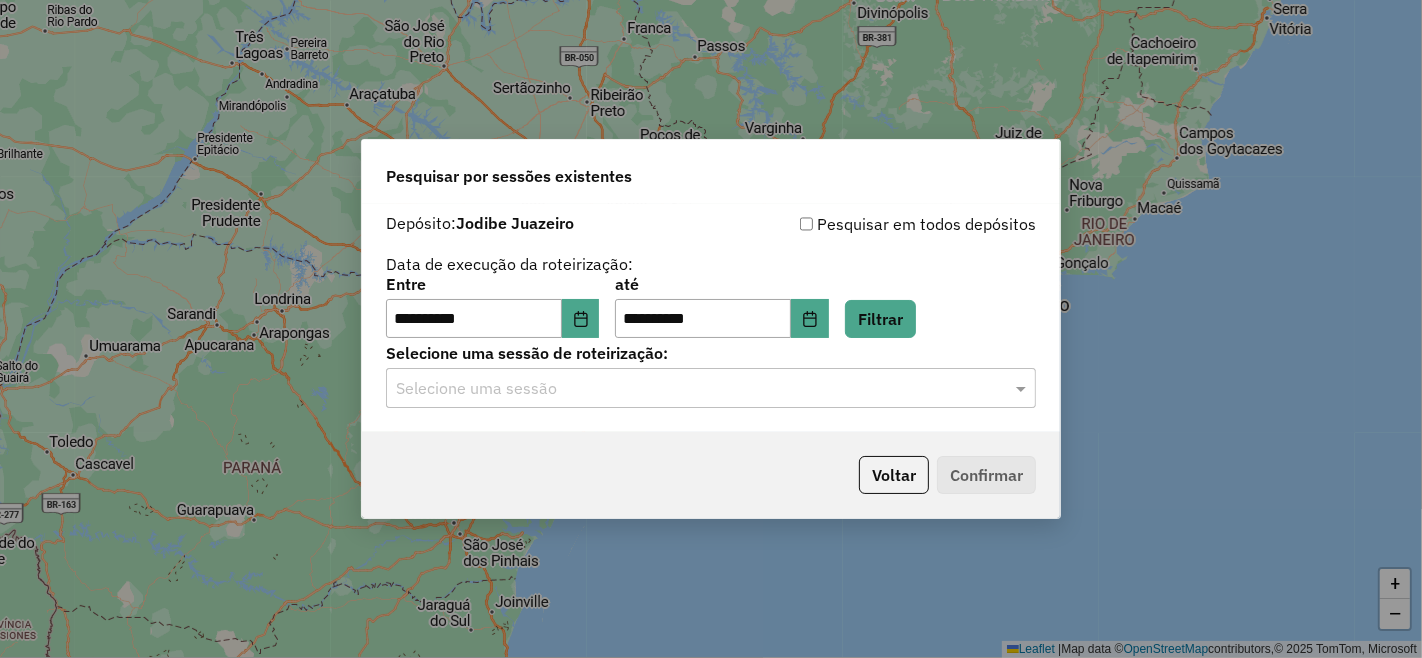 click on "Selecione uma sessão" 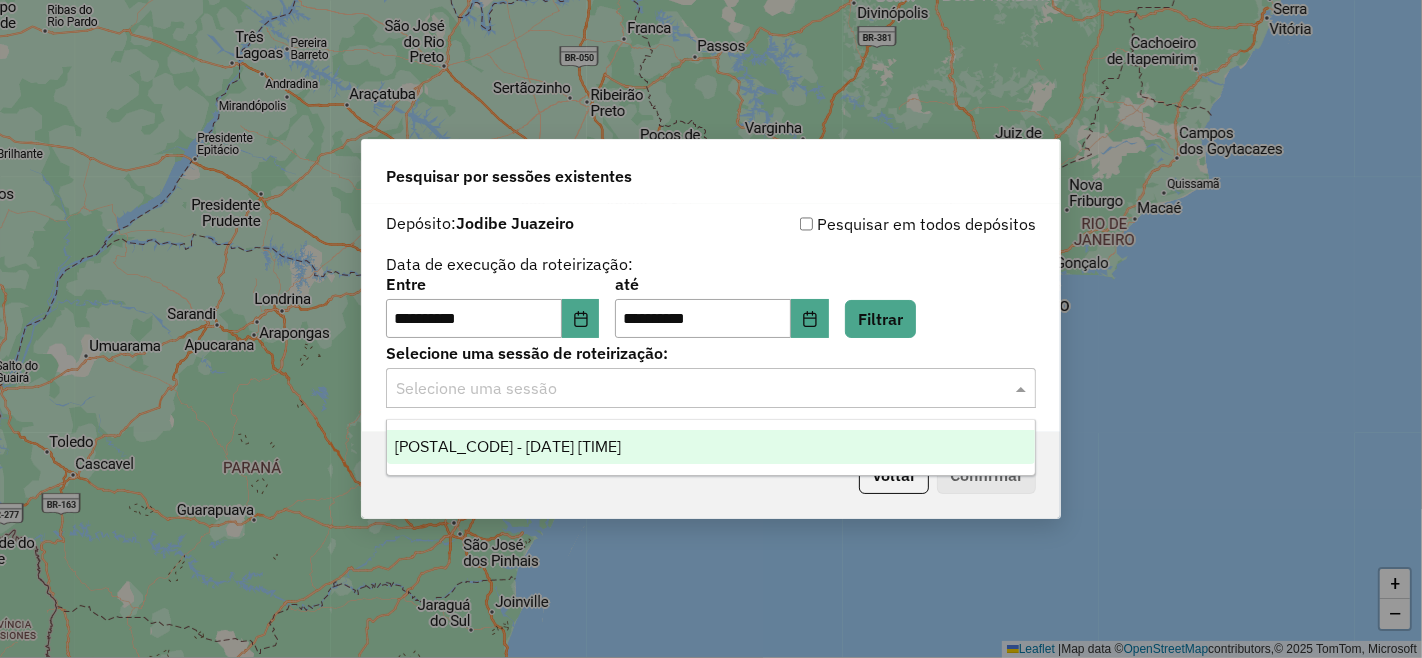 click on "964510 - 12/07/2025 18:53" at bounding box center [508, 446] 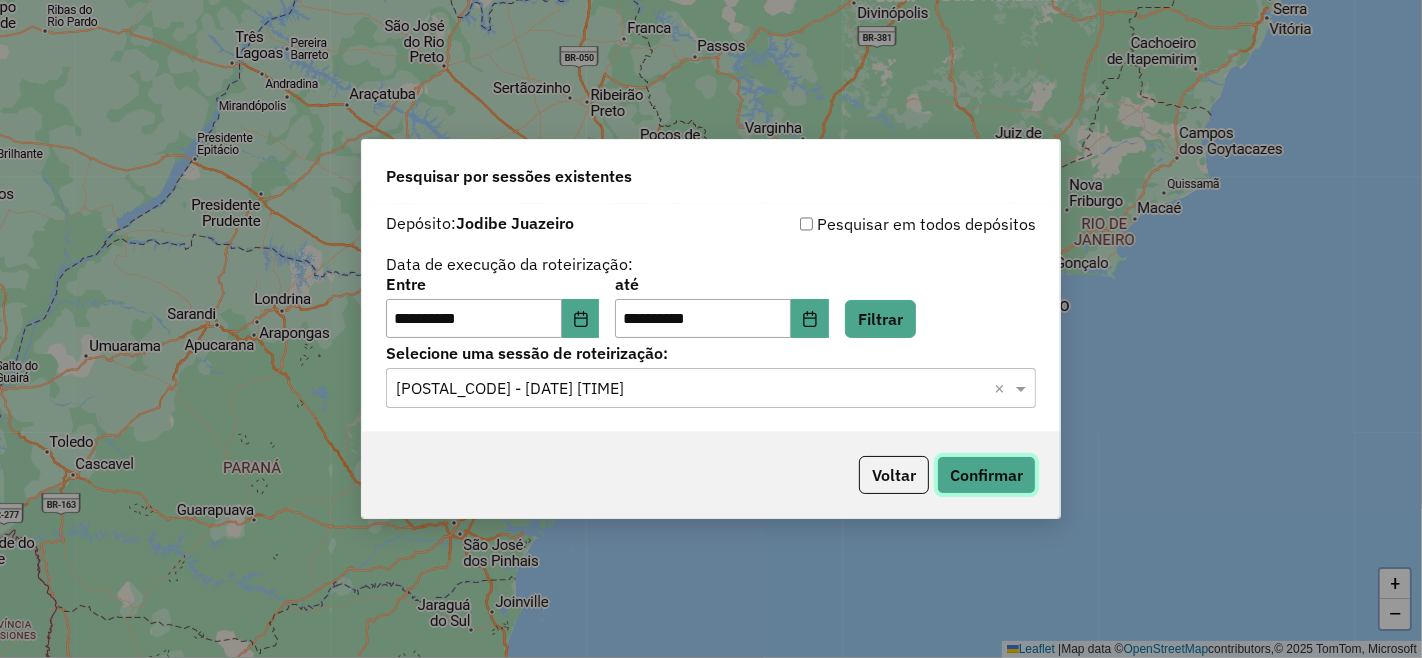 click on "Confirmar" 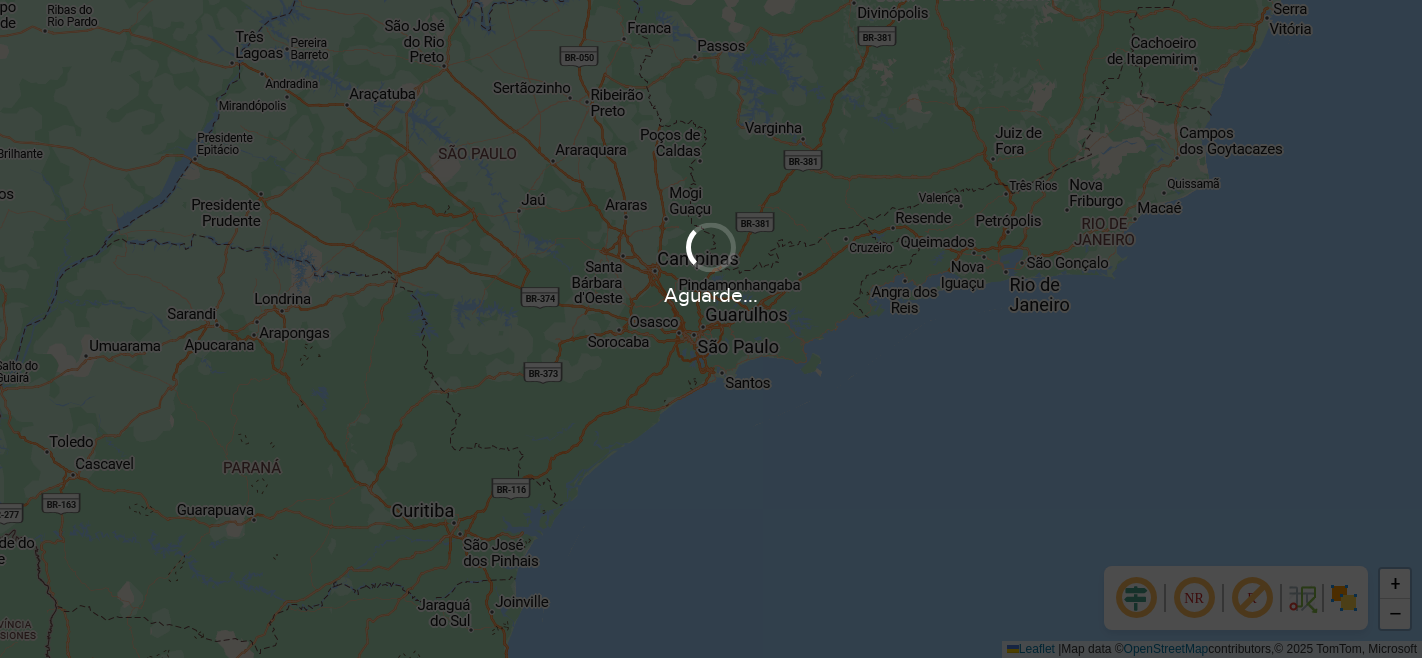 scroll, scrollTop: 0, scrollLeft: 0, axis: both 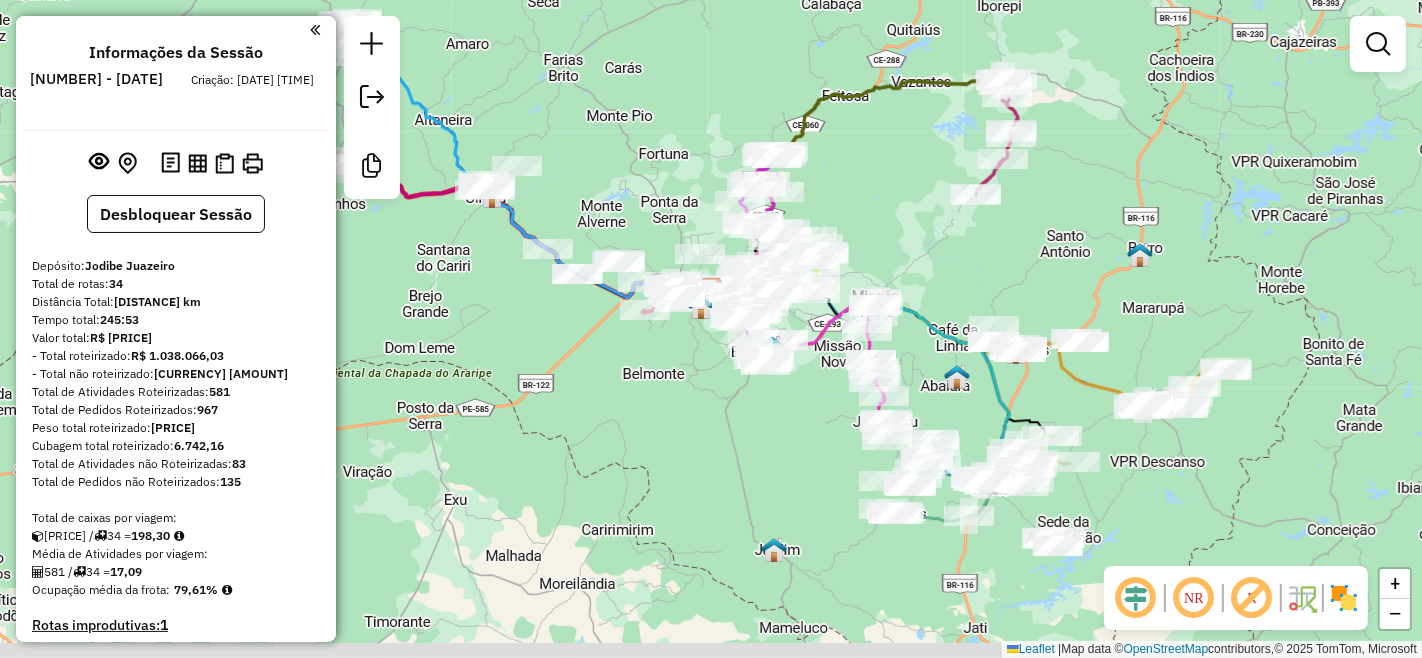 drag, startPoint x: 645, startPoint y: 481, endPoint x: 646, endPoint y: 441, distance: 40.012497 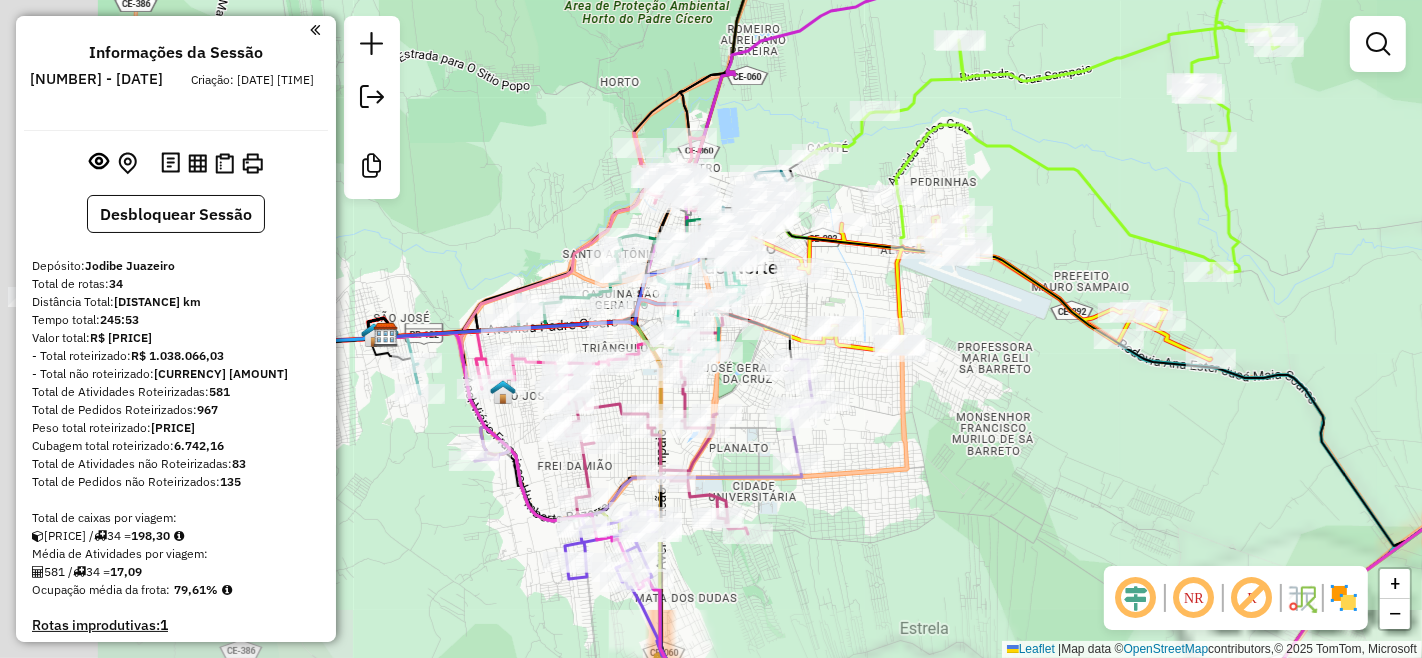 drag, startPoint x: 898, startPoint y: 424, endPoint x: 1031, endPoint y: 421, distance: 133.03383 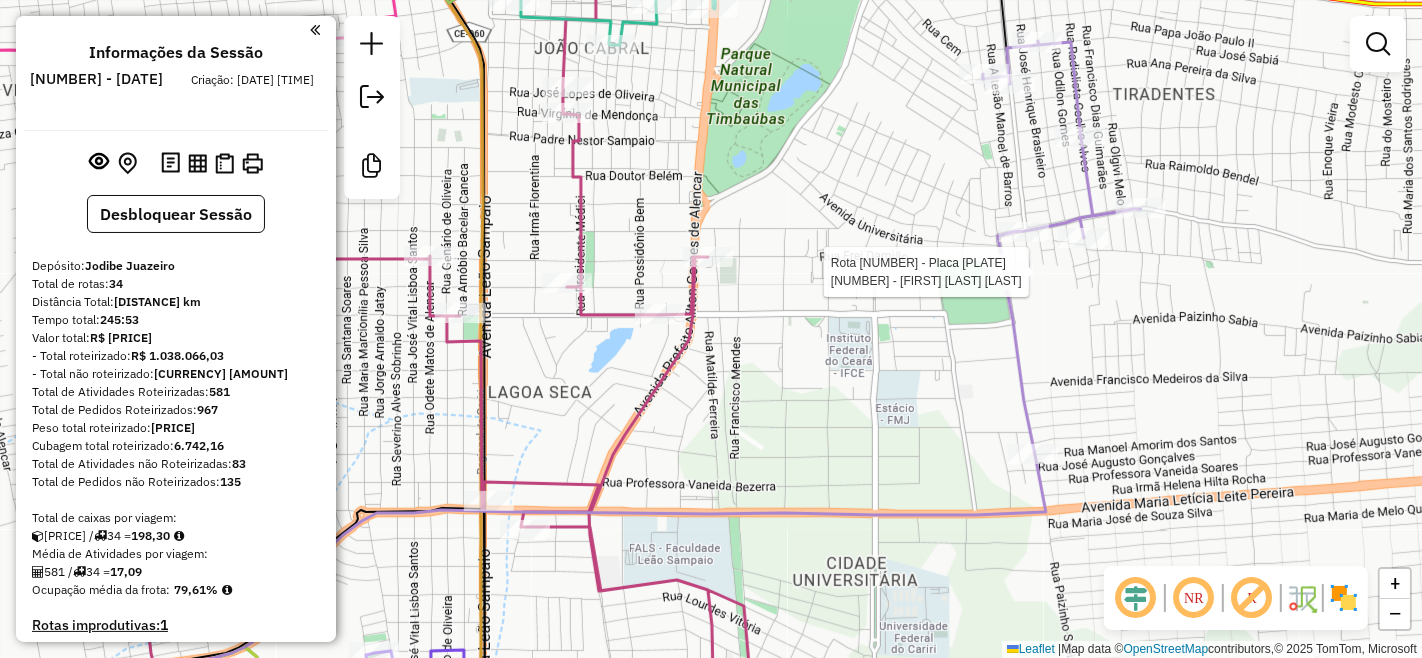 select on "**********" 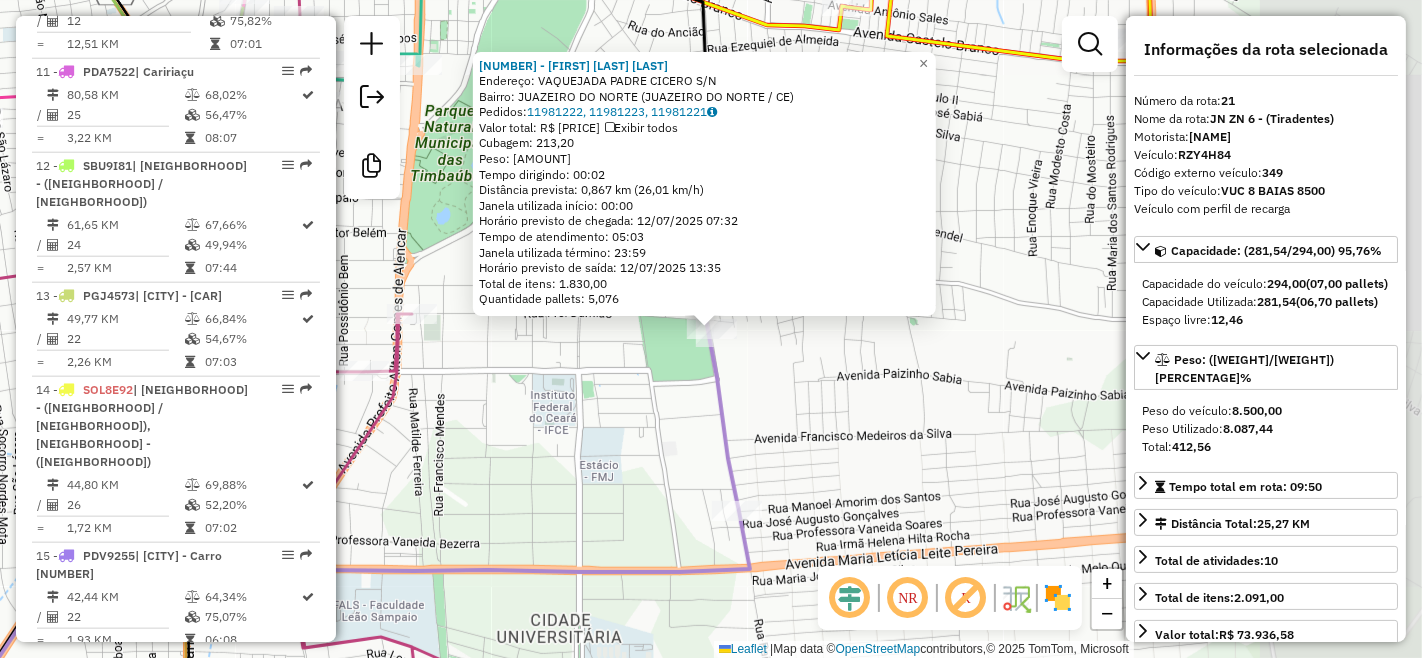 scroll, scrollTop: 2983, scrollLeft: 0, axis: vertical 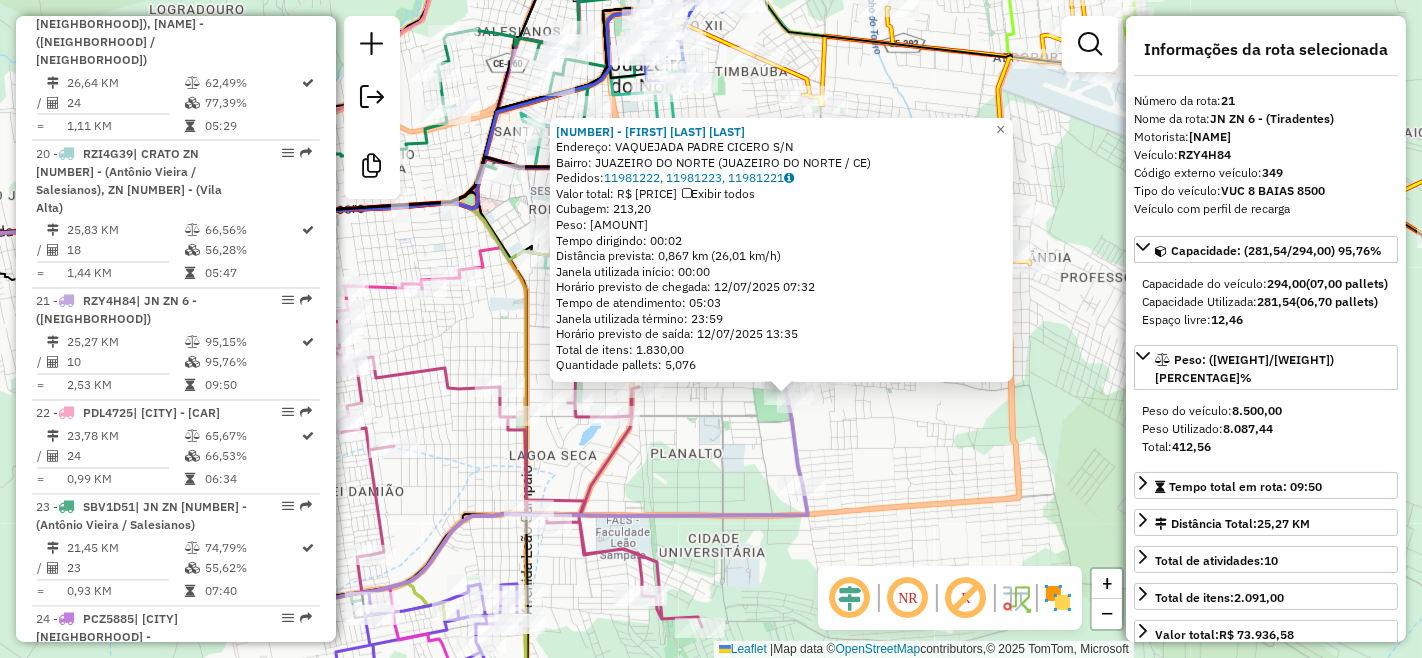 click on "Endereço: [NAME] [NAME] [NAME]   Bairro: [NAME] ([NEIGHBORHOOD] / [STATE])   Pedidos:  [PHONE], [PHONE], [PHONE]   Valor total: R$ [PRICE]   Exibir todos   Cubagem: [PRICE]  Peso: [PRICE]  Tempo dirigindo: [TIME]   Distância prevista: [DISTANCE] km ([SPEED] km/h)   Janela utilizada início: [TIME]   Horário previsto de chegada: [DATE] [TIME]   Tempo de atendimento: [TIME]   Janela utilizada término: [TIME]   Horário previsto de saída: [DATE] [TIME]   Total de itens: [PRICE]   Quantidade pallets: [PRICE]  × Janela de atendimento Grade de atendimento Capacidade Transportadoras Veículos Cliente Pedidos  Rotas Selecione os dias de semana para filtrar as janelas de atendimento  Seg   Ter   Qua   Qui   Sex   Sáb   Dom  Informe o período da janela de atendimento: De: Até:  Filtrar exatamente a janela do cliente  Considerar janela de atendimento padrão  Selecione os dias de semana para filtrar as grades de atendimento  Seg   Ter   Qua   Qui   Sex   Sáb   Dom   Clientes fora do dia de atendimento selecionado De:" 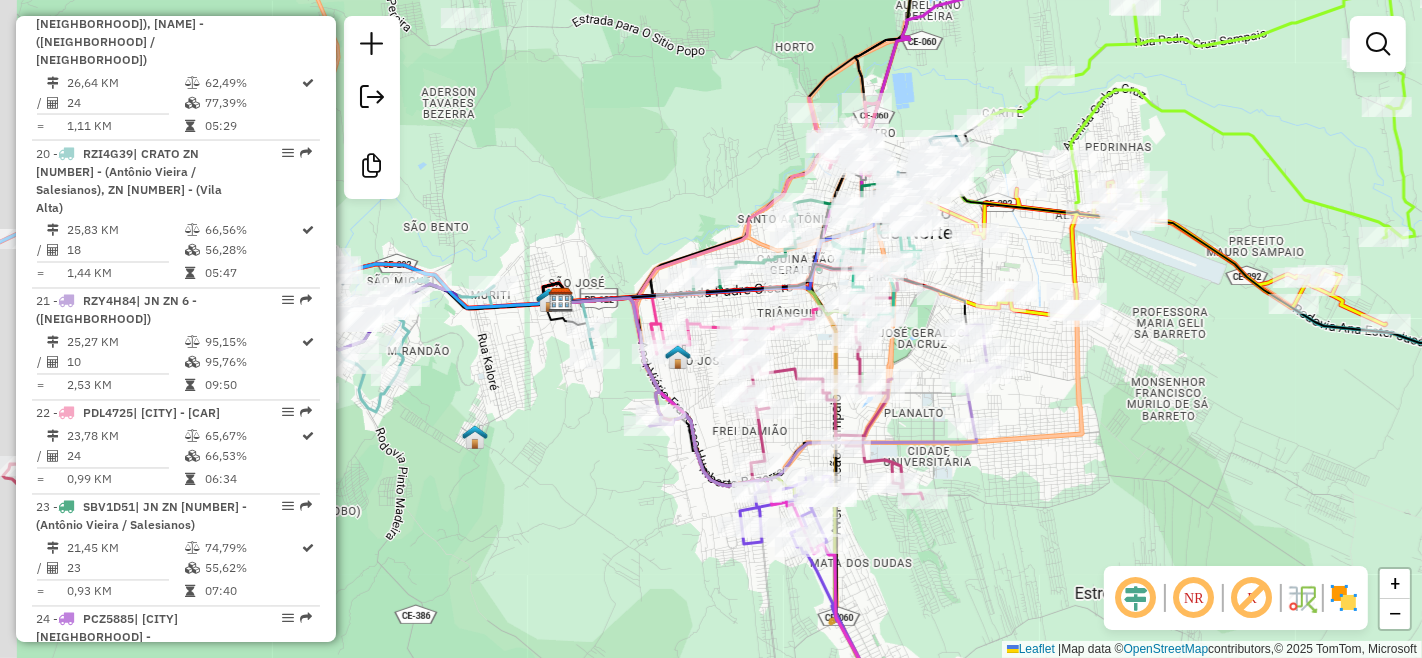 drag, startPoint x: 516, startPoint y: 482, endPoint x: 700, endPoint y: 465, distance: 184.78366 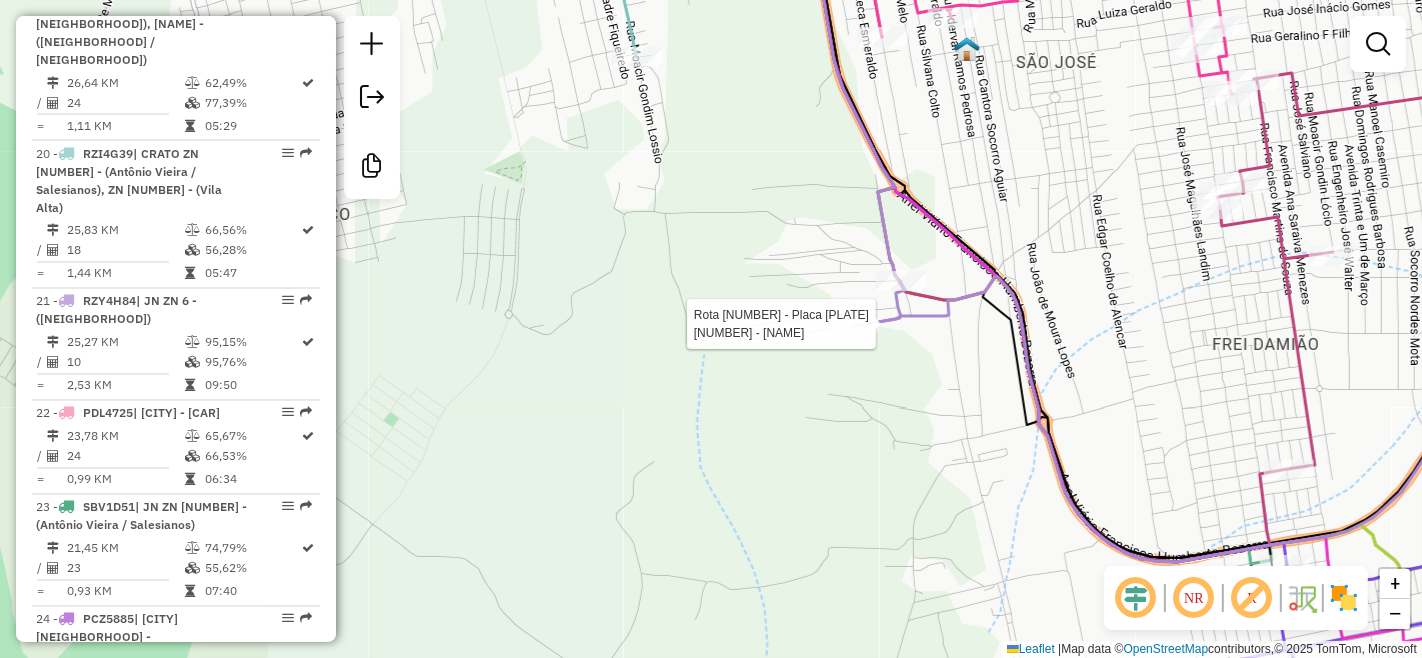 select on "**********" 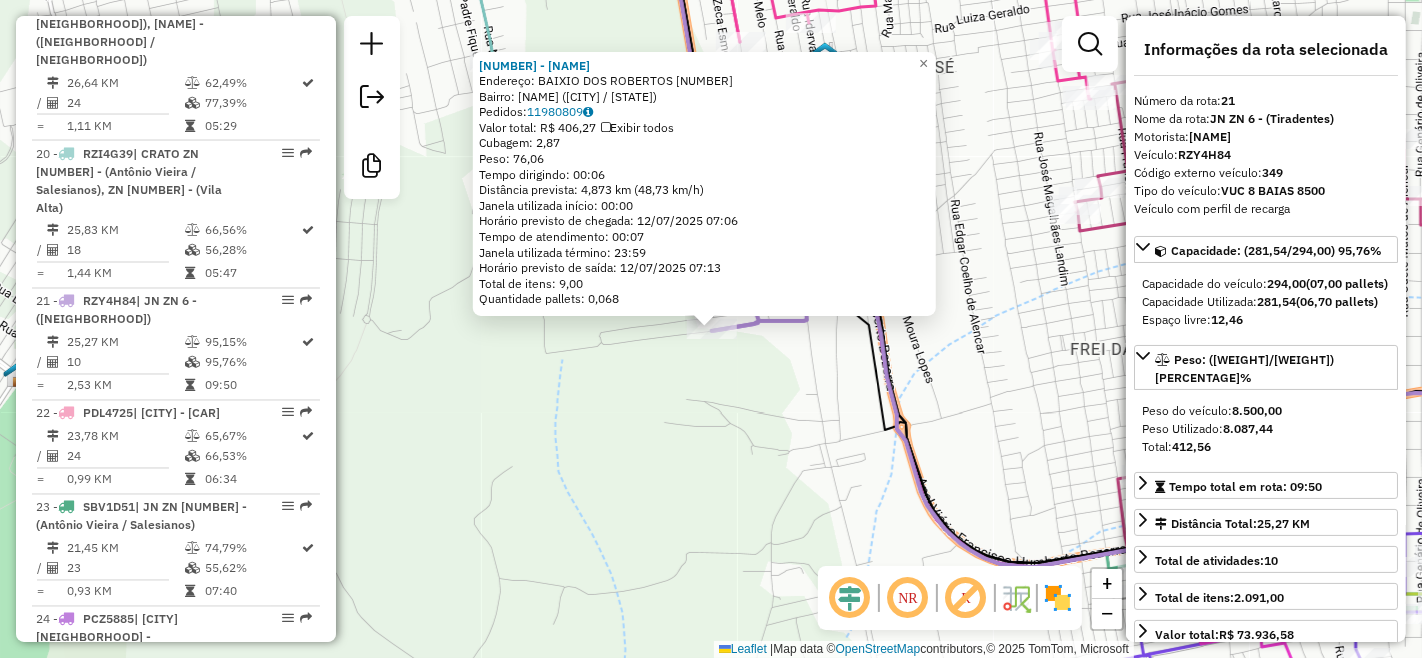 click on "[NUMBER] - [NAME]  Endereço:  [NAME] [NAME] [NUMBER]   Bairro: [NAME] ([NEIGHBORHOOD] / [STATE])   Pedidos:  [PHONE]   Valor total: R$ [PRICE]   Exibir todos   Cubagem: [PRICE]  Peso: [PRICE]  Tempo dirigindo: [TIME]   Distância prevista: [DISTANCE] km ([SPEED] km/h)   Janela utilizada início: [TIME]   Horário previsto de chegada: [DATE] [TIME]   Tempo de atendimento: [TIME]   Janela utilizada término: [TIME]   Horário previsto de saída: [DATE] [TIME]   Total de itens: [PRICE]   Quantidade pallets: [PRICE]  × Janela de atendimento Grade de atendimento Capacidade Transportadoras Veículos Cliente Pedidos  Rotas Selecione os dias de semana para filtrar as janelas de atendimento  Seg   Ter   Qua   Qui   Sex   Sáb   Dom  Informe o período da janela de atendimento: De: Até:  Filtrar exatamente a janela do cliente  Considerar janela de atendimento padrão  Selecione os dias de semana para filtrar as grades de atendimento  Seg   Ter   Qua   Qui   Sex   Sáb   Dom   Considerar clientes sem dia de atendimento cadastrado  De:  +" 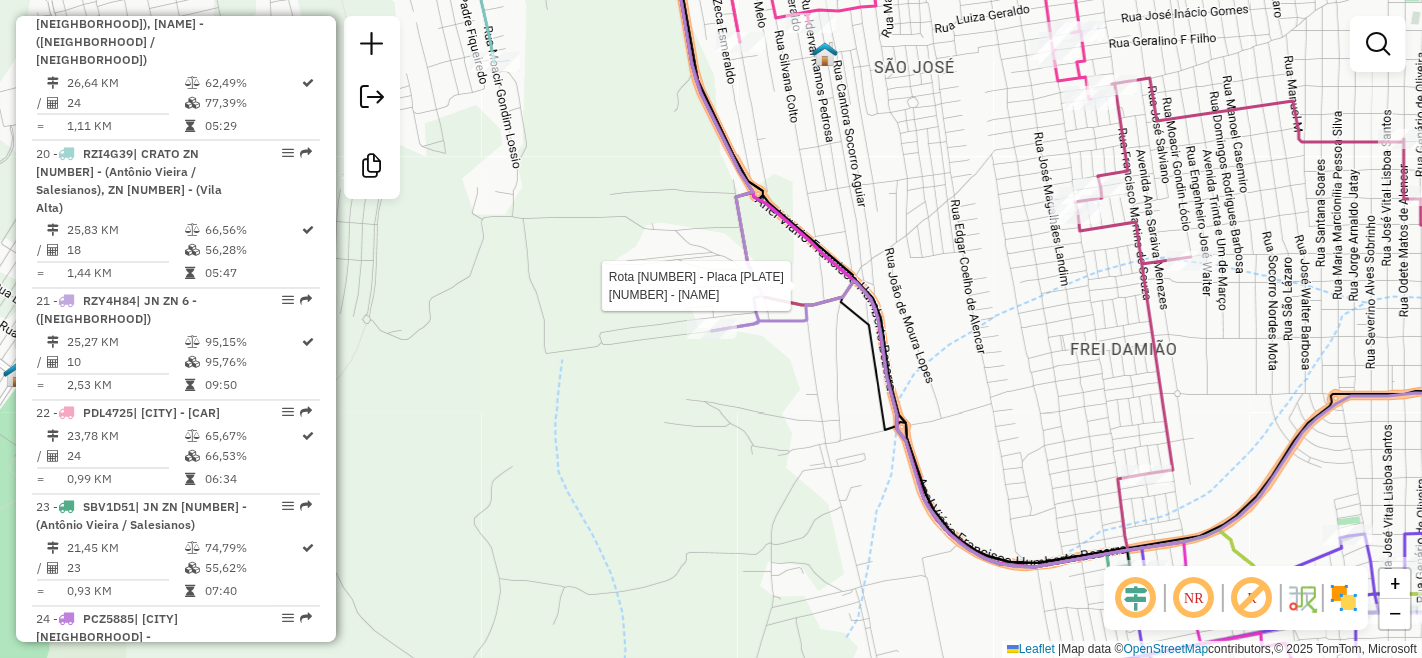 select on "**********" 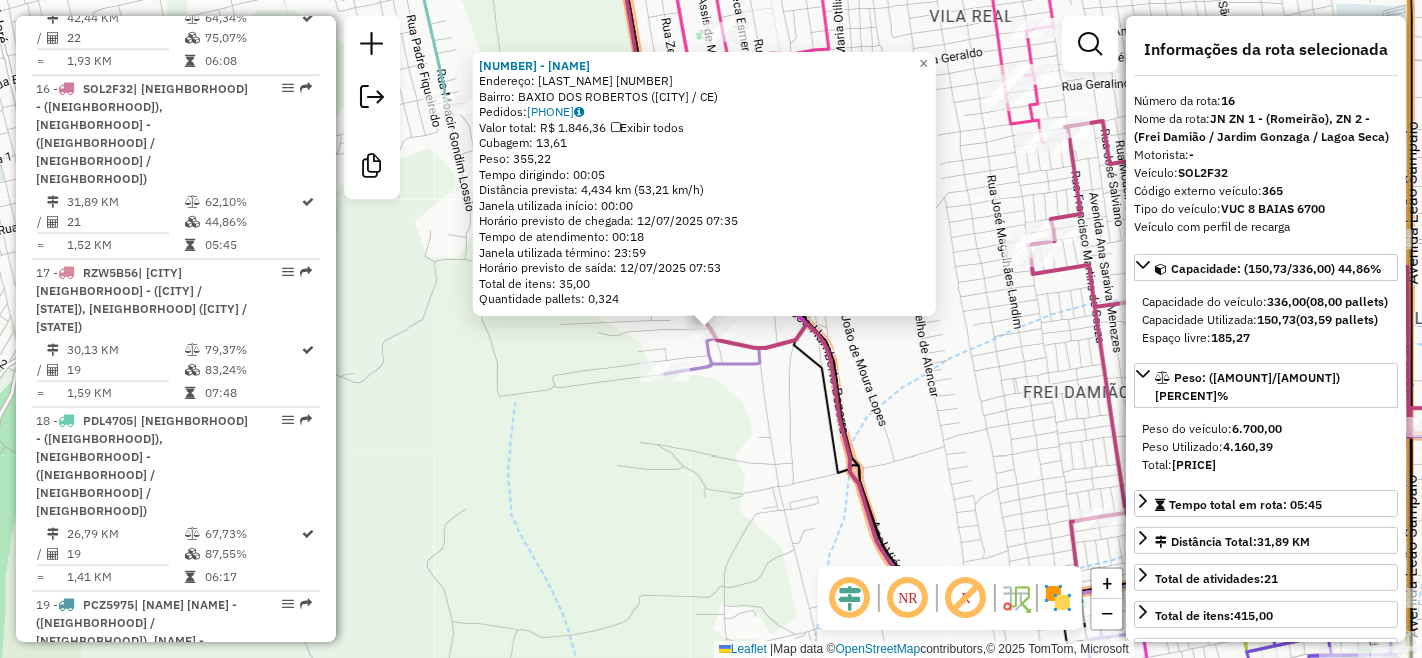 scroll, scrollTop: 2334, scrollLeft: 0, axis: vertical 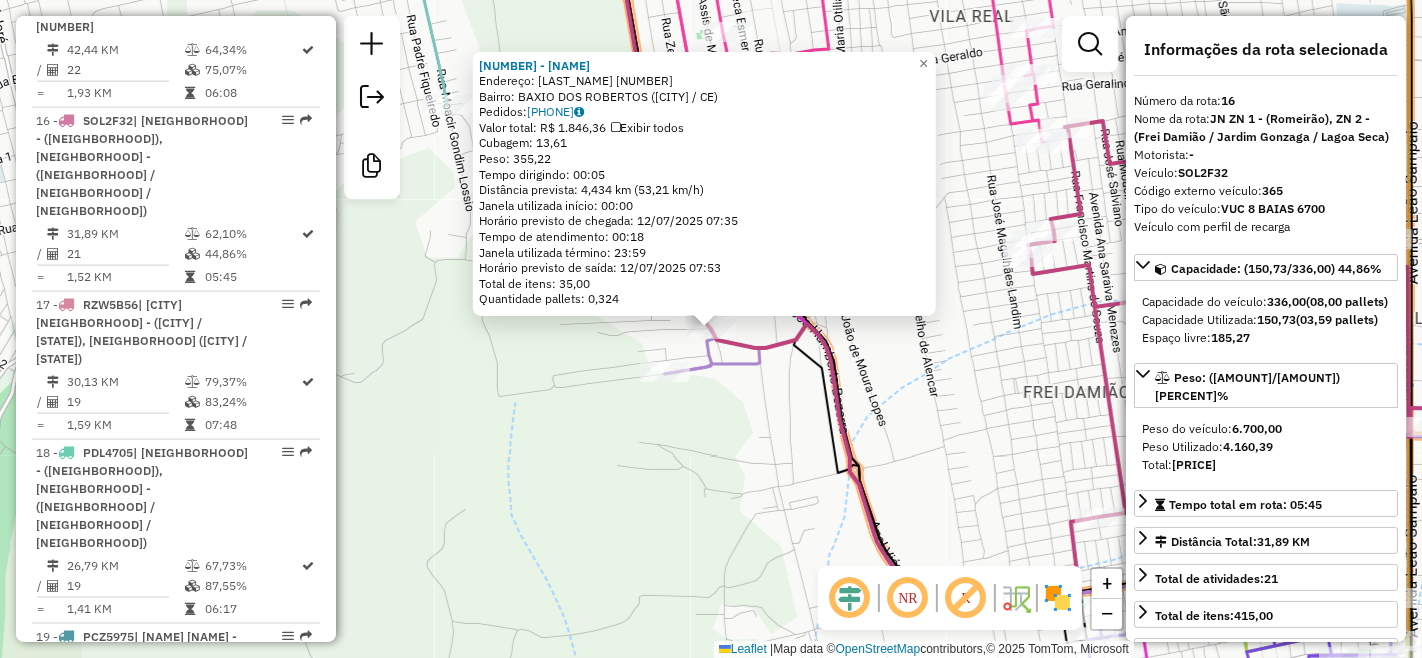 click on "[NUMBER] - [NAME]  Endereço:  BAIXIO DOS ROBERTOS [NUMBER]   Bairro: [NAME] ([CITY] / [CE])   Pedidos:  [NUMBER]   Valor total: [CURRENCY] [AMOUNT]   Exibir todos   Cubagem: [AMOUNT]  Peso: [AMOUNT]  Tempo dirigindo: [TIME]   Distância prevista: [AMOUNT] km ([SPEED] km/h)   Janela utilizada início: [TIME]   Horário previsto de chegada: [DATE] [TIME]   Tempo de atendimento: [TIME]   Janela utilizada término: [TIME]   Horário previsto de saída: [DATE] [TIME]   Total de itens: [AMOUNT]   Quantidade pallets: [AMOUNT]  × Janela de atendimento Grade de atendimento Capacidade Transportadoras Veículos Cliente Pedidos  Rotas Selecione os dias de semana para filtrar as janelas de atendimento  Seg   Ter   Qua   Qui   Sex   Sáb   Dom  Informe o período da janela de atendimento: De: Até:  Filtrar exatamente a janela do cliente  Considerar janela de atendimento padrão  Selecione os dias de semana para filtrar as grades de atendimento  Seg   Ter   Qua   Qui   Sex   Sáb   Dom   Clientes fora do dia de atendimento selecionado" 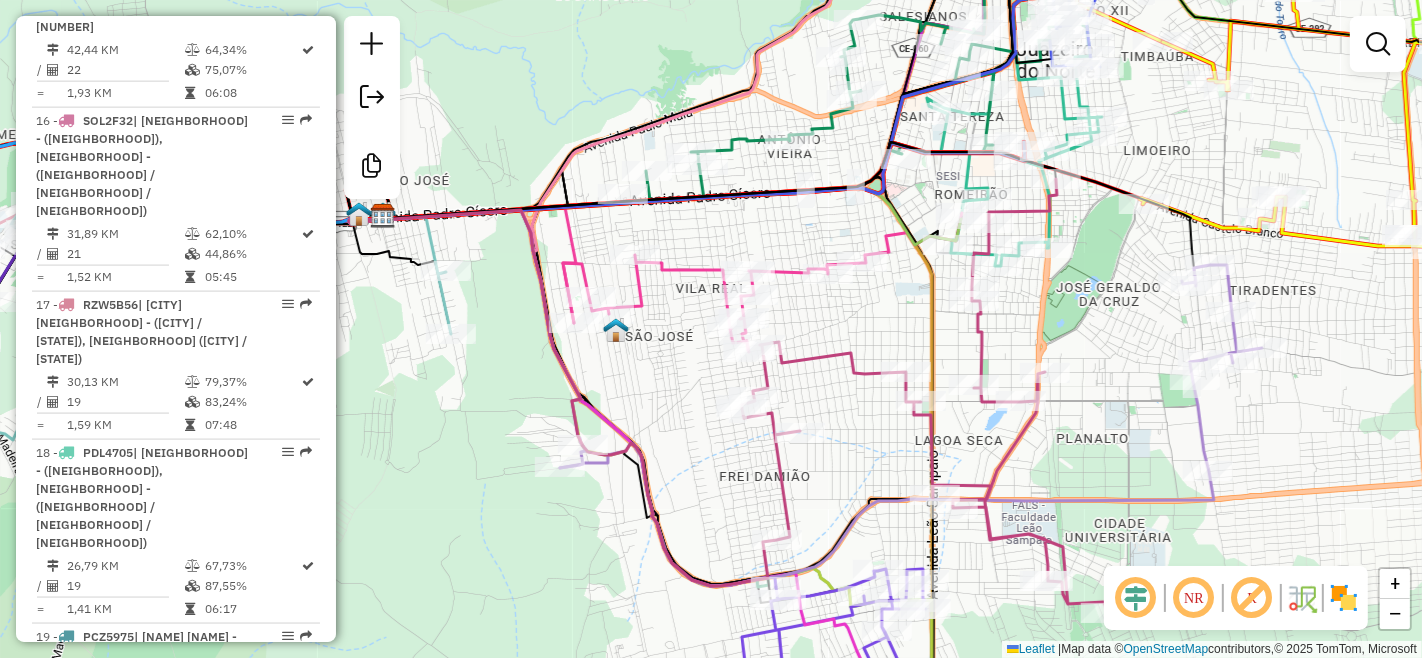 drag, startPoint x: 1006, startPoint y: 442, endPoint x: 868, endPoint y: 498, distance: 148.92952 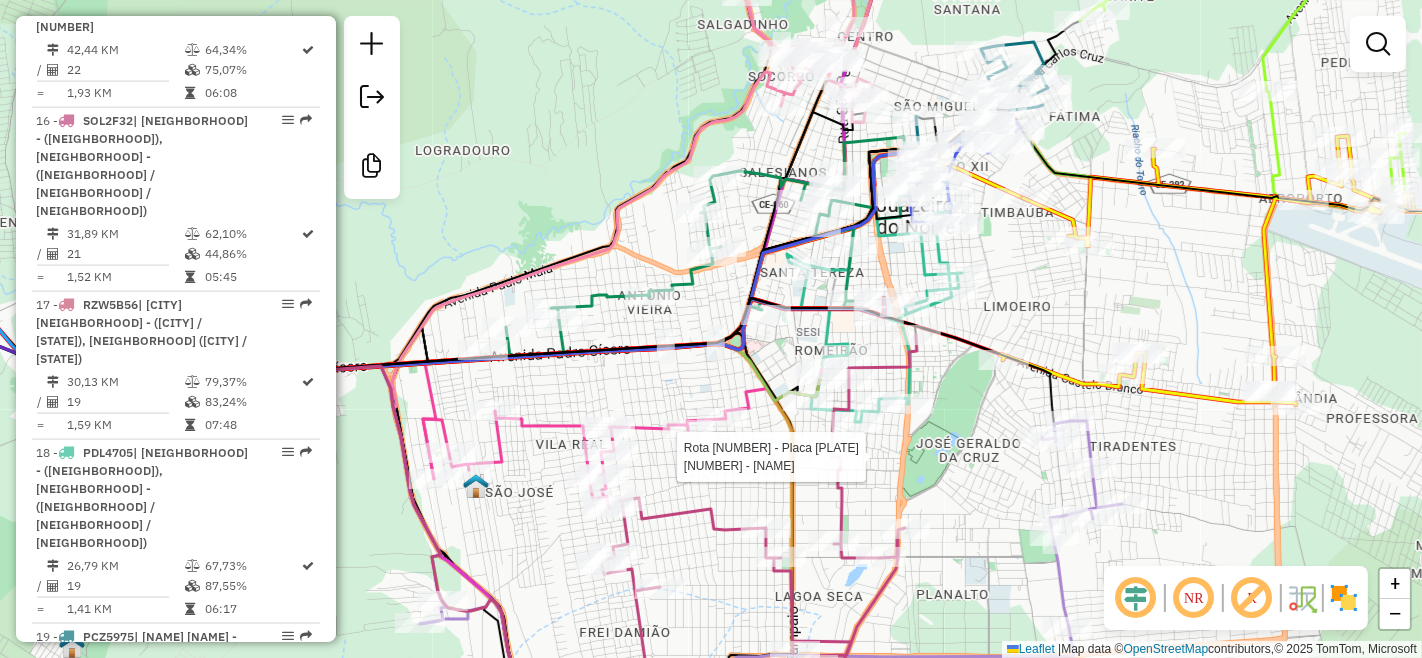 select on "**********" 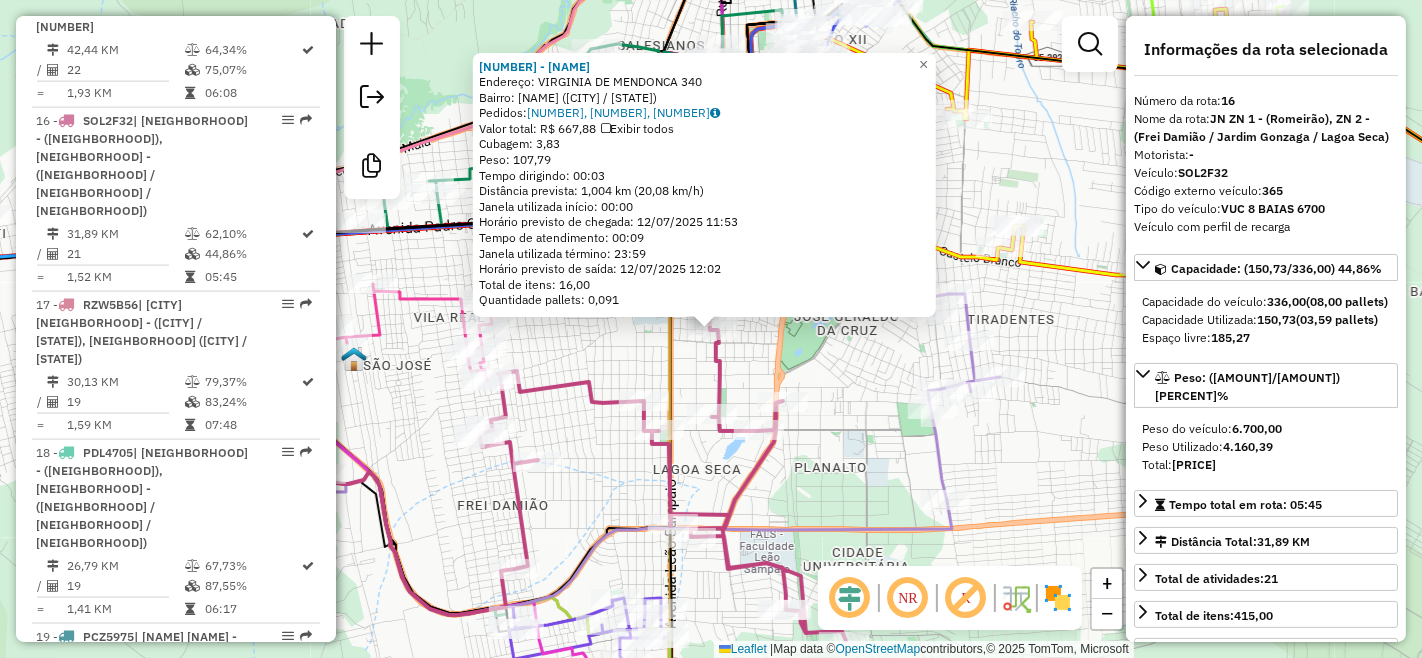 click on "14 - [NUMBER] - [NAME]  Endereço:  [NAME] [NAME] [NUMBER]   Bairro: [NAME] ([NEIGHBORHOOD] / [STATE])   Pedidos:  [PHONE], [PHONE], [PHONE]   Valor total: R$ [PRICE]   Exibir todos   Cubagem: [PRICE]  Peso: [PRICE]  Tempo dirigindo: [TIME]   Distância prevista: [DISTANCE] km ([SPEED] km/h)   Janela utilizada início: [TIME]   Horário previsto de chegada: [DATE] [TIME]   Tempo de atendimento: [TIME]   Janela utilizada término: [TIME]   Horário previsto de saída: [DATE] [TIME]   Total de itens: [PRICE]   Quantidade pallets: [PRICE]  × Janela de atendimento Grade de atendimento Capacidade Transportadoras Veículos Cliente Pedidos  Rotas Selecione os dias de semana para filtrar as janelas de atendimento  Seg   Ter   Qua   Qui   Sex   Sáb   Dom  Informe o período da janela de atendimento: De: Até:  Filtrar exatamente a janela do cliente  Considerar janela de atendimento padrão  Selecione os dias de semana para filtrar as grades de atendimento  Seg   Ter   Qua   Qui   Sex   Sáb   Dom   Peso mínimo:   De:   De:" 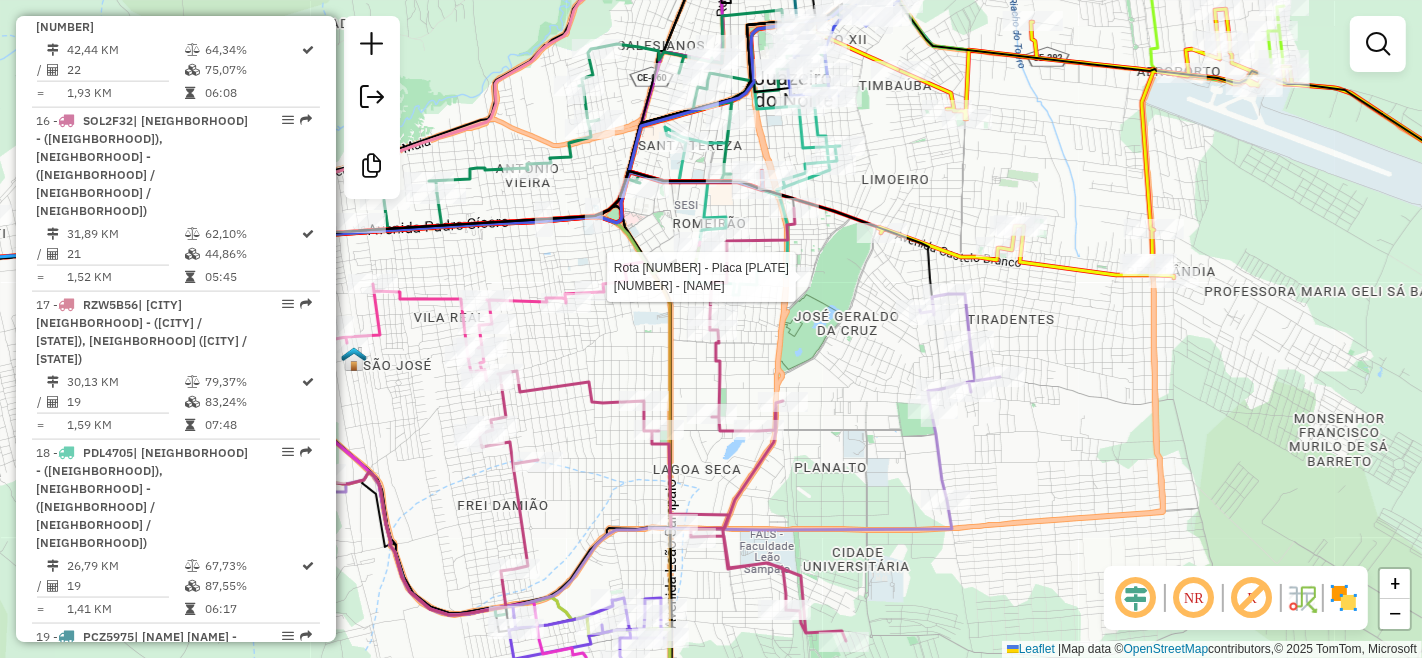 click 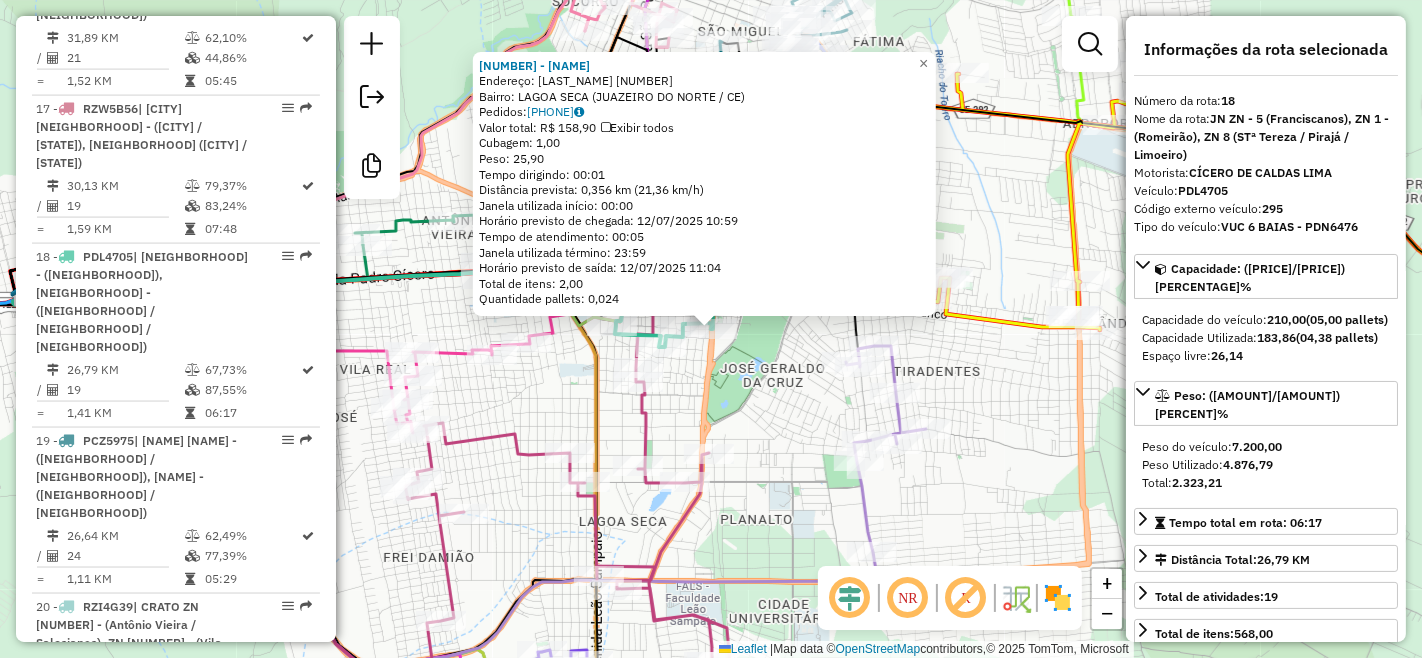 scroll, scrollTop: 2594, scrollLeft: 0, axis: vertical 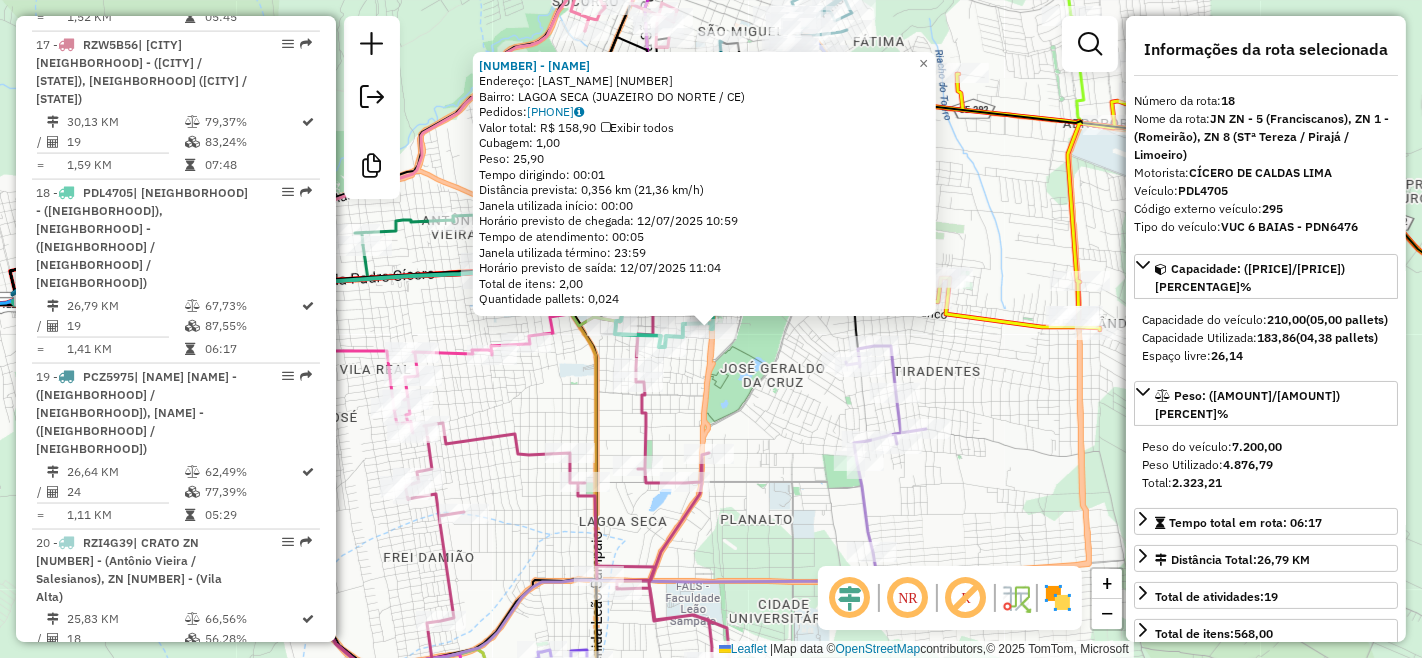 click on "[NUMBER] - [LAST_NAME] [LAST]  Endereço:  [LAST_NAME] [NUMBER]   Bairro: [NEIGHBORHOOD] ([CITY] / [STATE])   Pedidos:  [NUMBER]   Valor total: R$ [PRICE], [PRICE]   Exibir todos   Cubagem: [PRICE]  Peso: [PRICE]  Tempo dirigindo: [TIME]   Distância prevista: [PRICE] km ([PRICE] km/h)   Janela utilizada início: [TIME]   Horário previsto de chegada: [DATE] [TIME]   Tempo de atendimento: [TIME]   Janela utilizada término: [TIME]   Horário previsto de saída: [DATE] [TIME]   Total de itens: [PRICE]   Quantidade pallets: [PRICE]  × Janela de atendimento Grade de atendimento Capacidade Transportadoras Veículos Cliente Pedidos  Rotas Selecione os dias de semana para filtrar as janelas de atendimento  Seg   Ter   Qua   Qui   Sex   Sáb   Dom  Informe o período da janela de atendimento: De: Até:  Filtrar exatamente a janela do cliente  Considerar janela de atendimento padrão  Selecione os dias de semana para filtrar as grades de atendimento  Seg   Ter   Qua   Qui   Sex   Sáb   Dom   Peso mínimo:   Peso máximo:   De:   Até:" 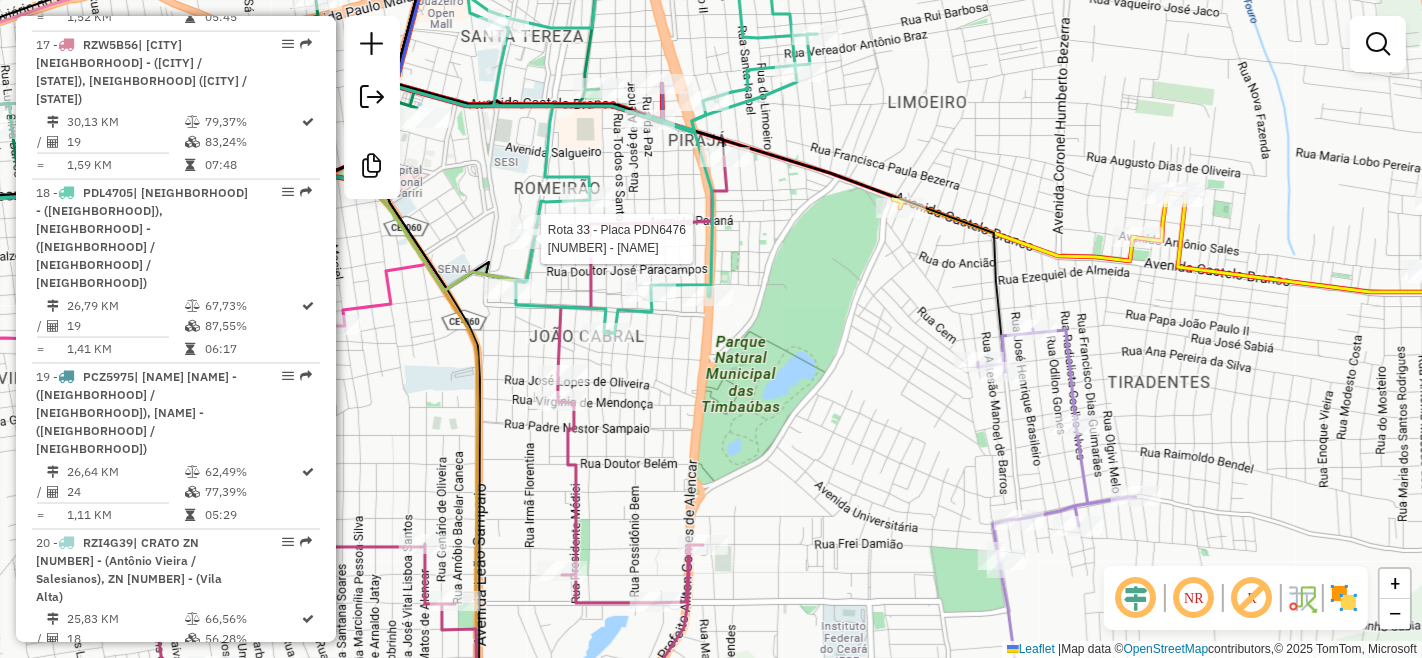 select on "**********" 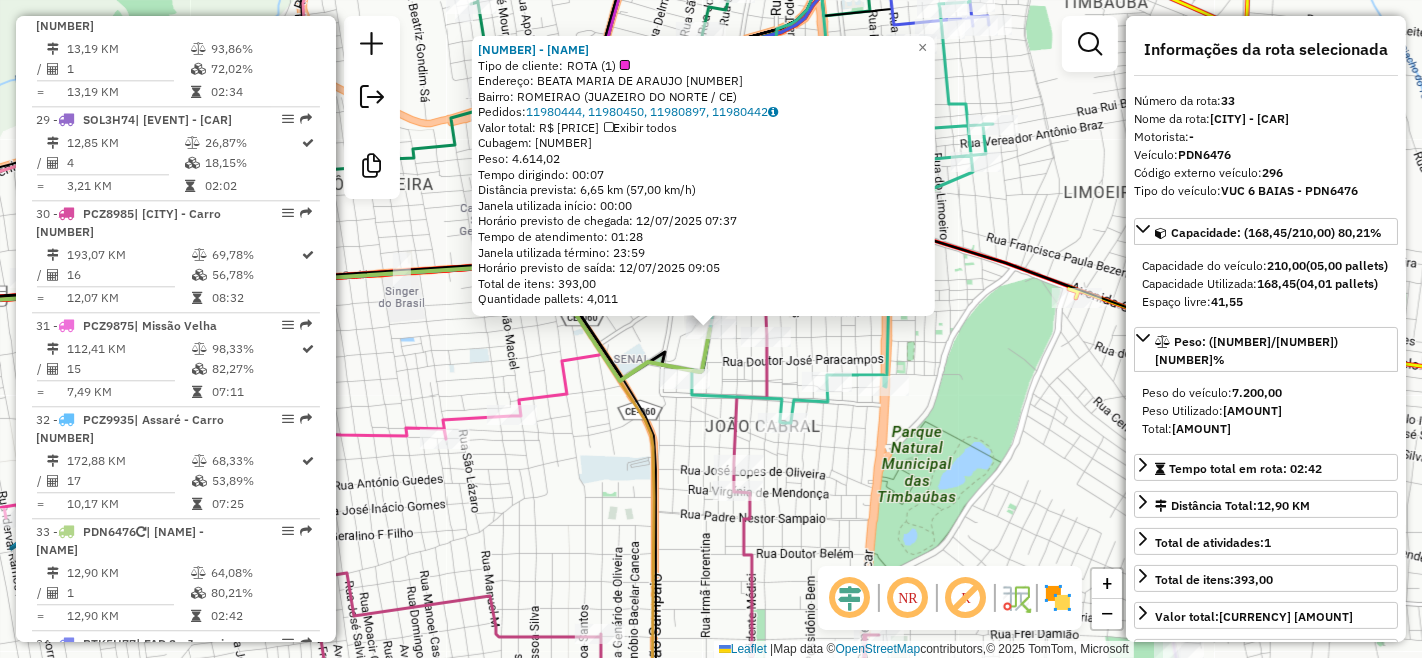 scroll, scrollTop: 4272, scrollLeft: 0, axis: vertical 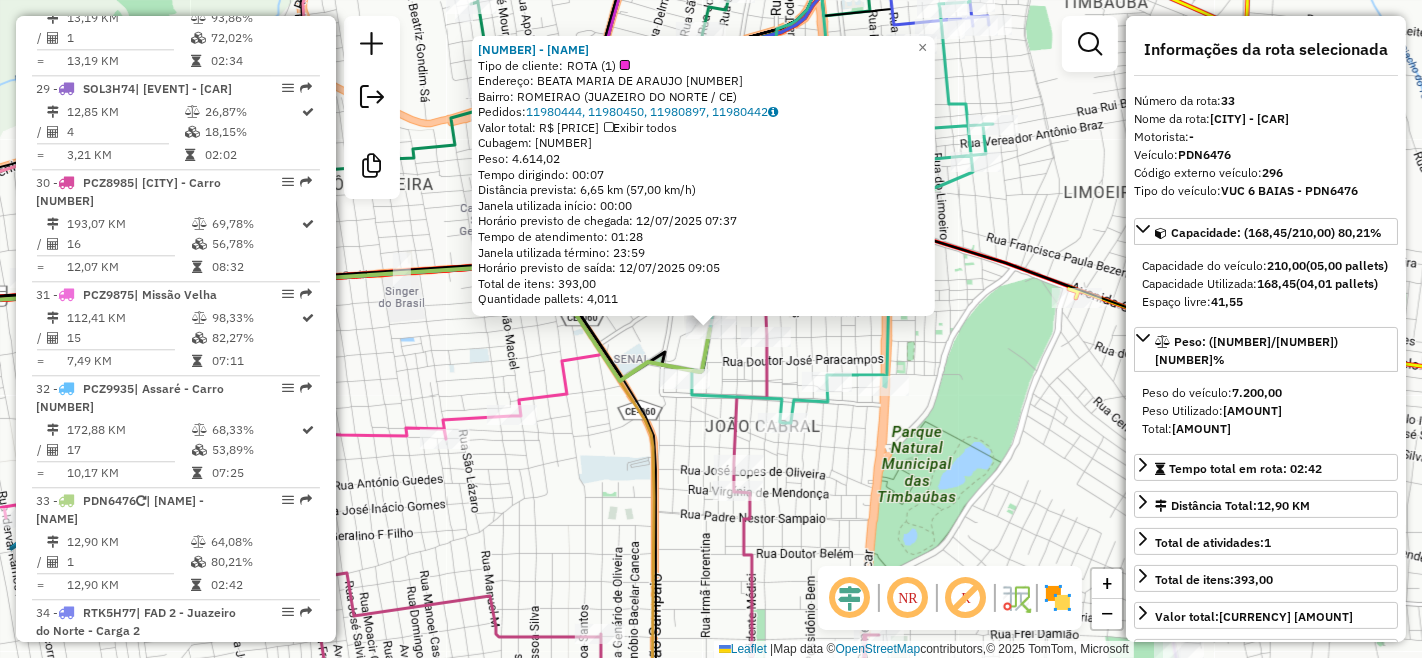 click on "[NUMBER] - [FIRST] [LAST]  Tipo de cliente:   ROTA ([NUMBER])   Endereço:  [LAST_NAME] [LAST] [NUMBER]   Bairro: [NEIGHBORHOOD] ([CITY] / [STATE])   Pedidos:  [NUMBER], [NUMBER], [NUMBER], [NUMBER]   Valor total: R$ [PRICE], [PRICE]   Exibir todos   Cubagem: [PRICE]  Peso: [PRICE]  Tempo dirigindo: [TIME]   Distância prevista: [PRICE] km ([PRICE] km/h)   Janela utilizada início: [TIME]   Horário previsto de chegada: [DATE] [TIME]   Tempo de atendimento: [TIME]   Janela utilizada término: [TIME]   Horário previsto de saída: [DATE] [TIME]   Total de itens: [PRICE]   Quantidade pallets: [PRICE]  × Janela de atendimento Grade de atendimento Capacidade Transportadoras Veículos Cliente Pedidos  Rotas Selecione os dias de semana para filtrar as janelas de atendimento  Seg   Ter   Qua   Qui   Sex   Sáb   Dom  Informe o período da janela de atendimento: De: Até:  Filtrar exatamente a janela do cliente  Considerar janela de atendimento padrão  Selecione os dias de semana para filtrar as grades de atendimento  Seg   Ter   Qua   Qui  De:" 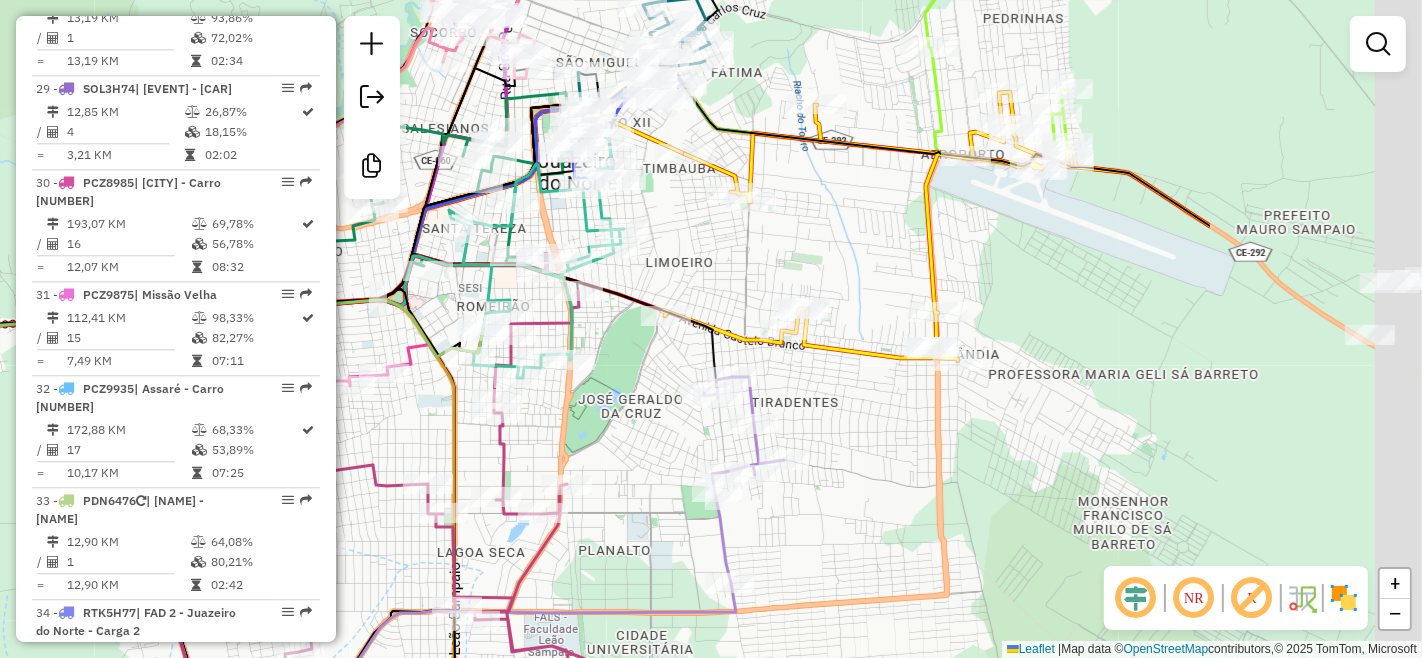 drag, startPoint x: 1161, startPoint y: 456, endPoint x: 813, endPoint y: 397, distance: 352.966 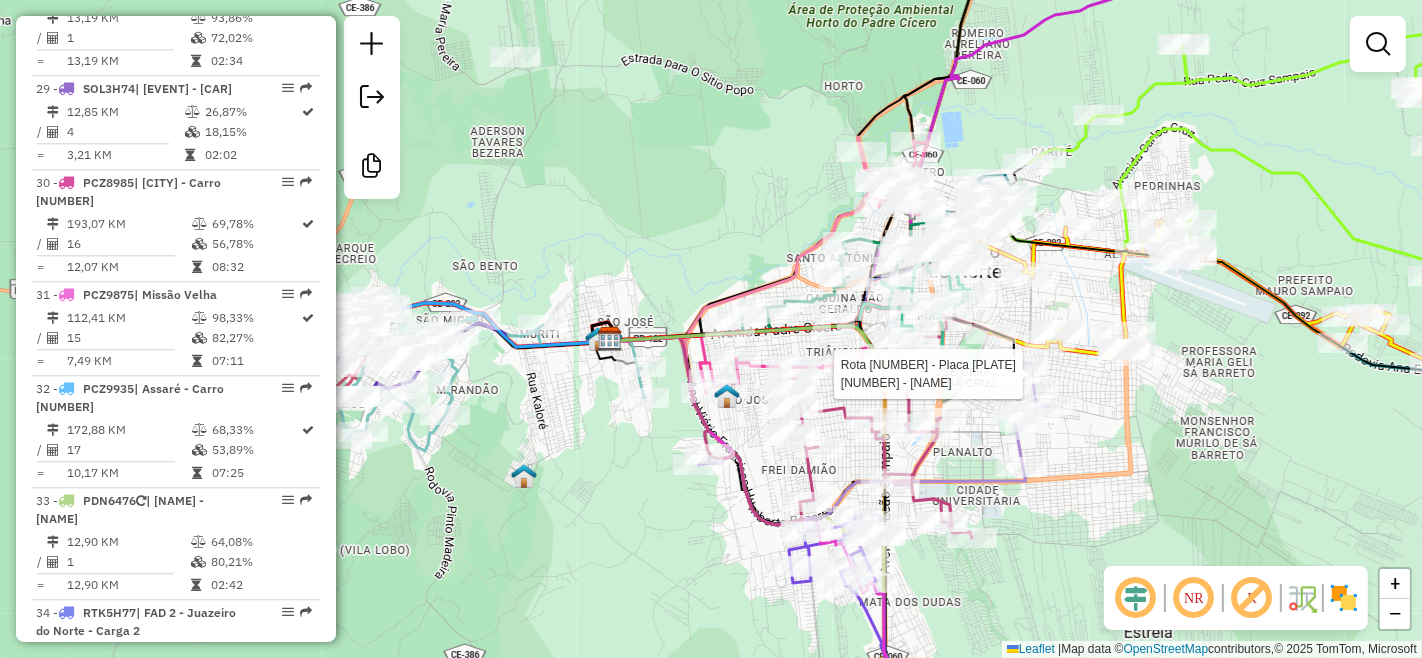 drag, startPoint x: 912, startPoint y: 504, endPoint x: 1100, endPoint y: 480, distance: 189.52573 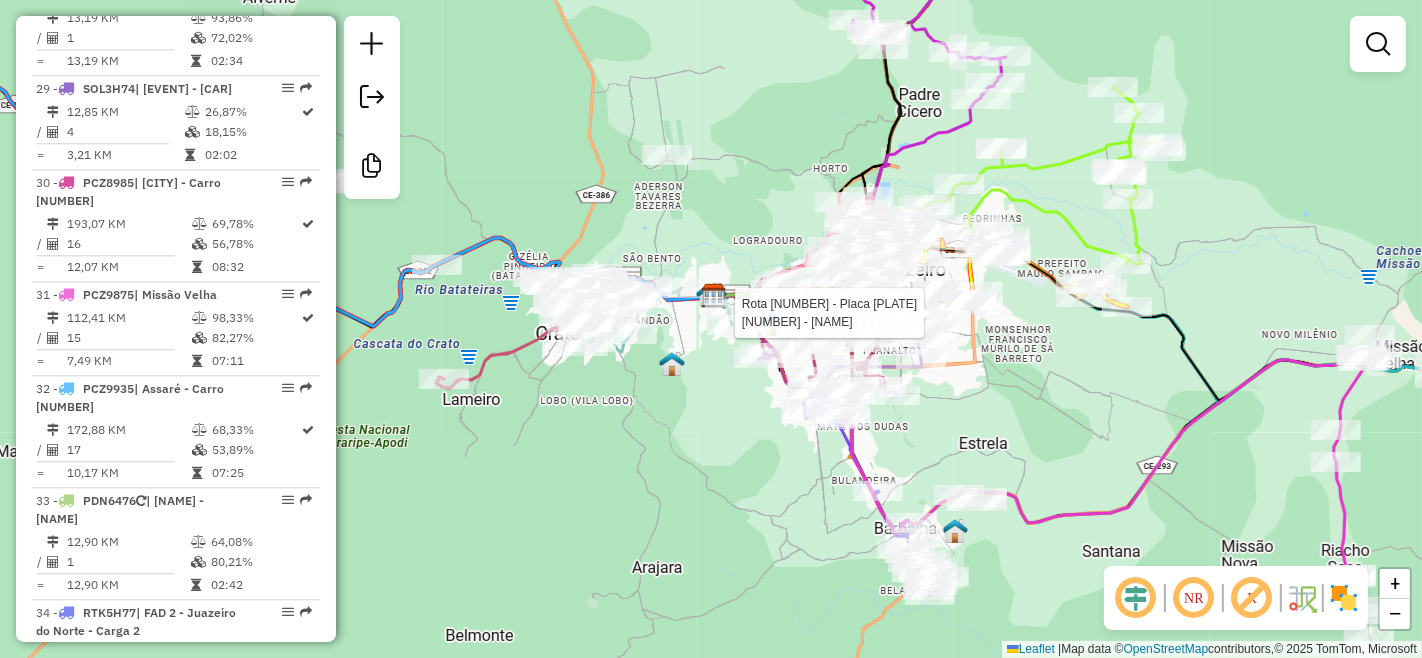 drag, startPoint x: 1180, startPoint y: 488, endPoint x: 1034, endPoint y: 373, distance: 185.8521 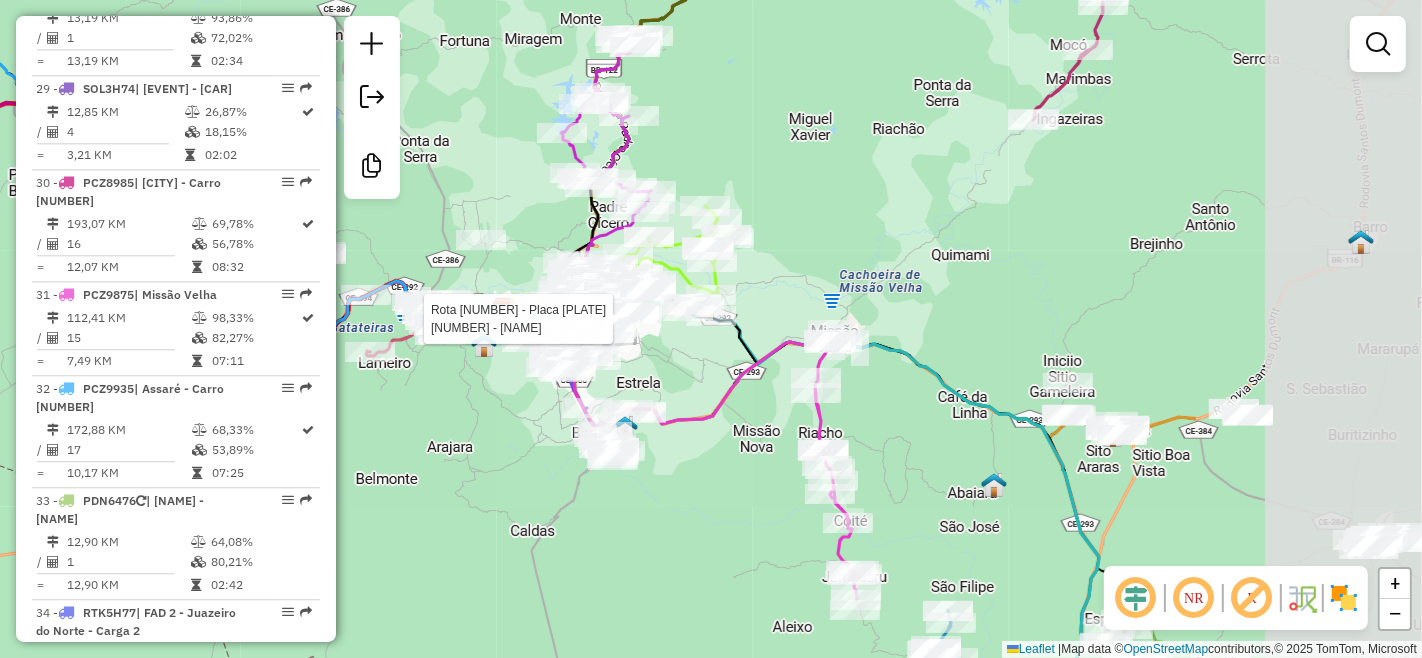drag, startPoint x: 1108, startPoint y: 516, endPoint x: 740, endPoint y: 493, distance: 368.71805 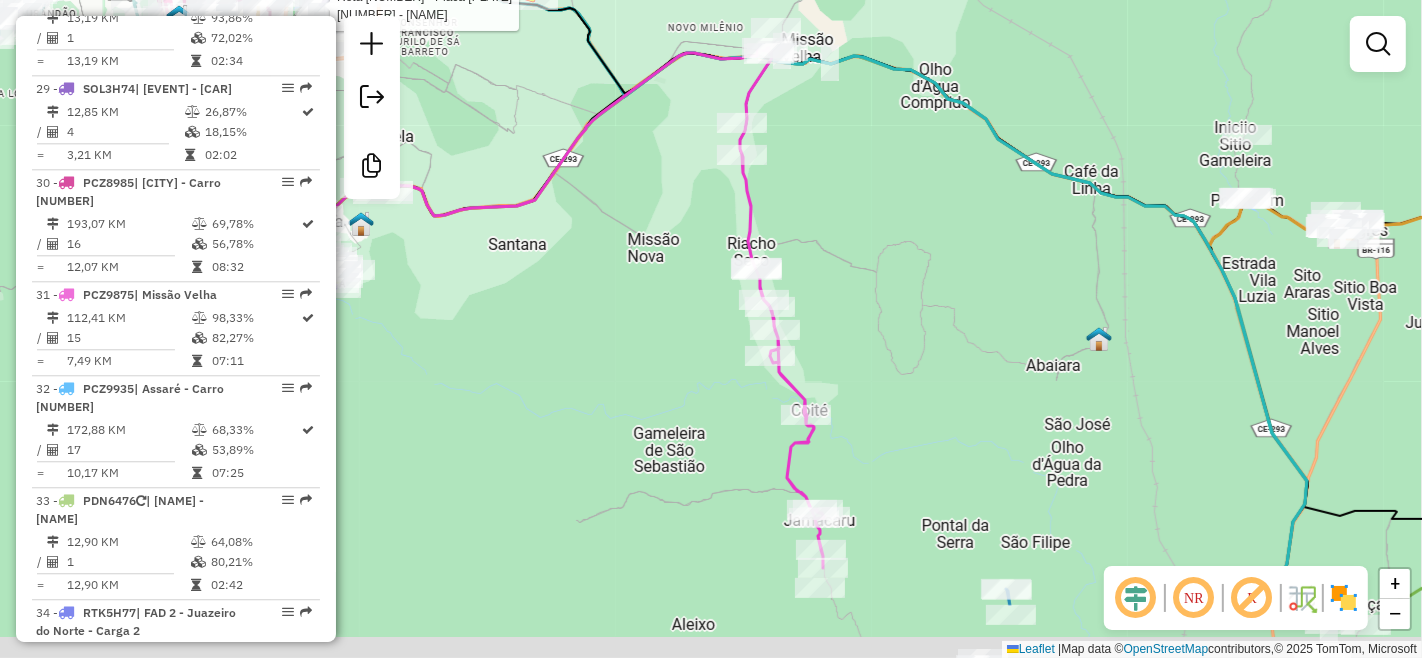 drag, startPoint x: 884, startPoint y: 514, endPoint x: 878, endPoint y: 395, distance: 119.15116 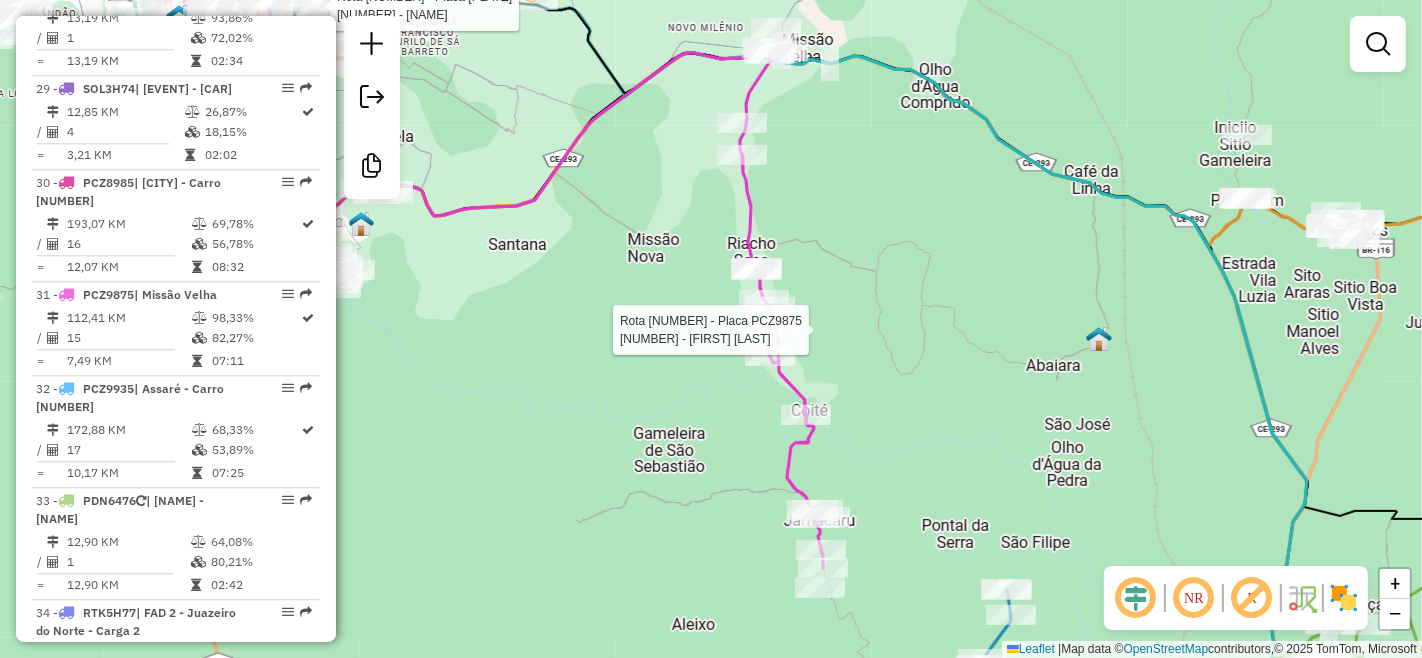 select on "**********" 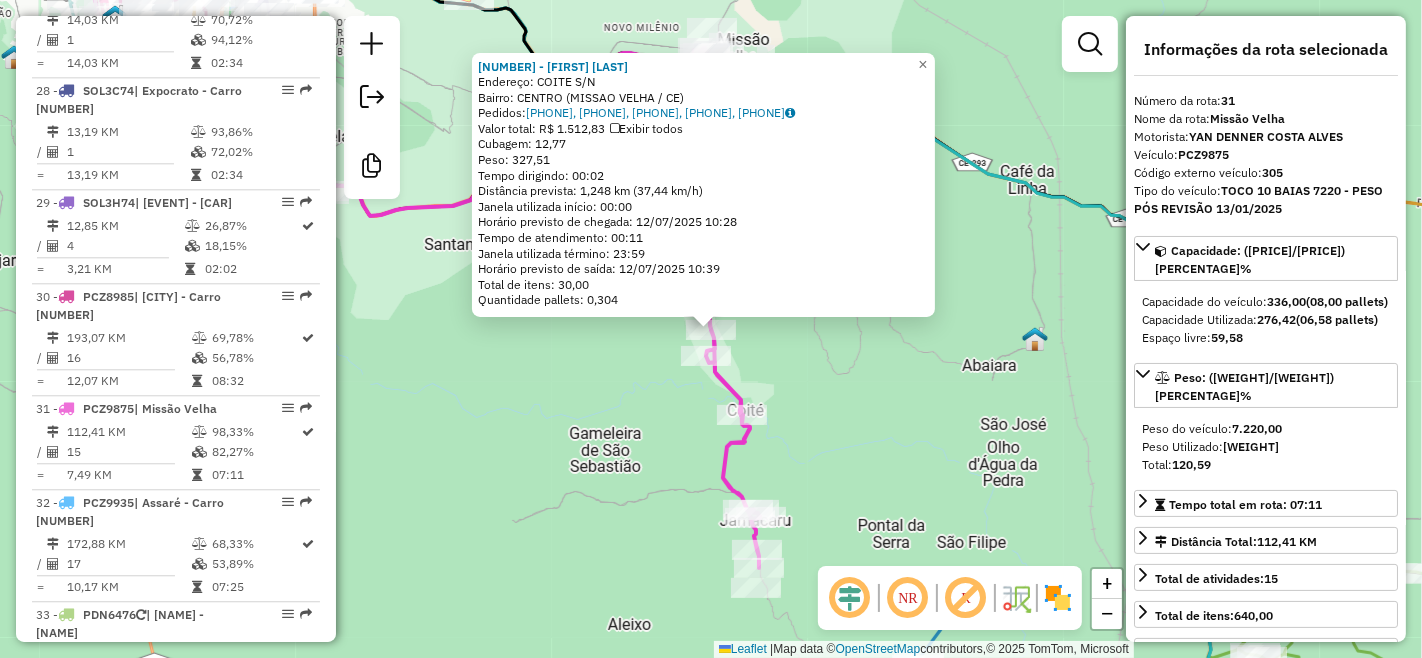 scroll, scrollTop: 4138, scrollLeft: 0, axis: vertical 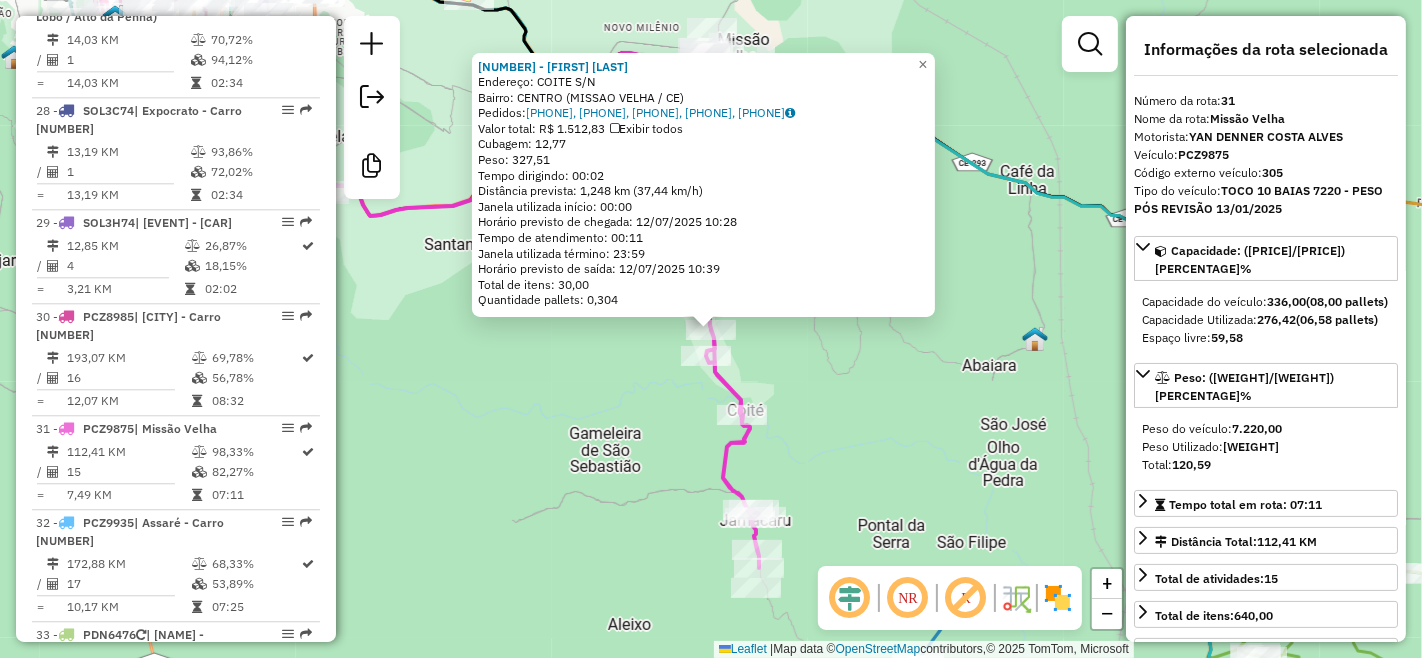click on "[NUMBER] - [NAME]  Endereço:  COITE S/N   Bairro: [NAME] ([CITY] / [CE])   Pedidos:  [NUMBER], [NUMBER], [NUMBER], [NUMBER], [NUMBER]   Valor total: [CURRENCY] [AMOUNT]   Exibir todos   Cubagem: [AMOUNT]  Peso: [AMOUNT]  Tempo dirigindo: [AMOUNT] km ([SPEED] km/h)   Janela utilizada início: [TIME]   Horário previsto de chegada: [DATE] [TIME]   Tempo de atendimento: [TIME]   Janela utilizada término: [TIME]   Horário previsto de saída: [DATE] [TIME]   Total de itens: [AMOUNT]   Quantidade pallets: [AMOUNT]  × Janela de atendimento Grade de atendimento Capacidade Transportadoras Veículos Cliente Pedidos  Rotas Selecione os dias de semana para filtrar as janelas de atendimento  Seg   Ter   Qua   Qui   Sex   Sáb   Dom  Informe o período da janela de atendimento: De: Até:  Filtrar exatamente a janela do cliente  Considerar janela de atendimento padrão  Selecione os dias de semana para filtrar as grades de atendimento  Seg   Ter   Qua   Qui   Sex   Sáb   Dom   Peso mínimo:   De:   De:" 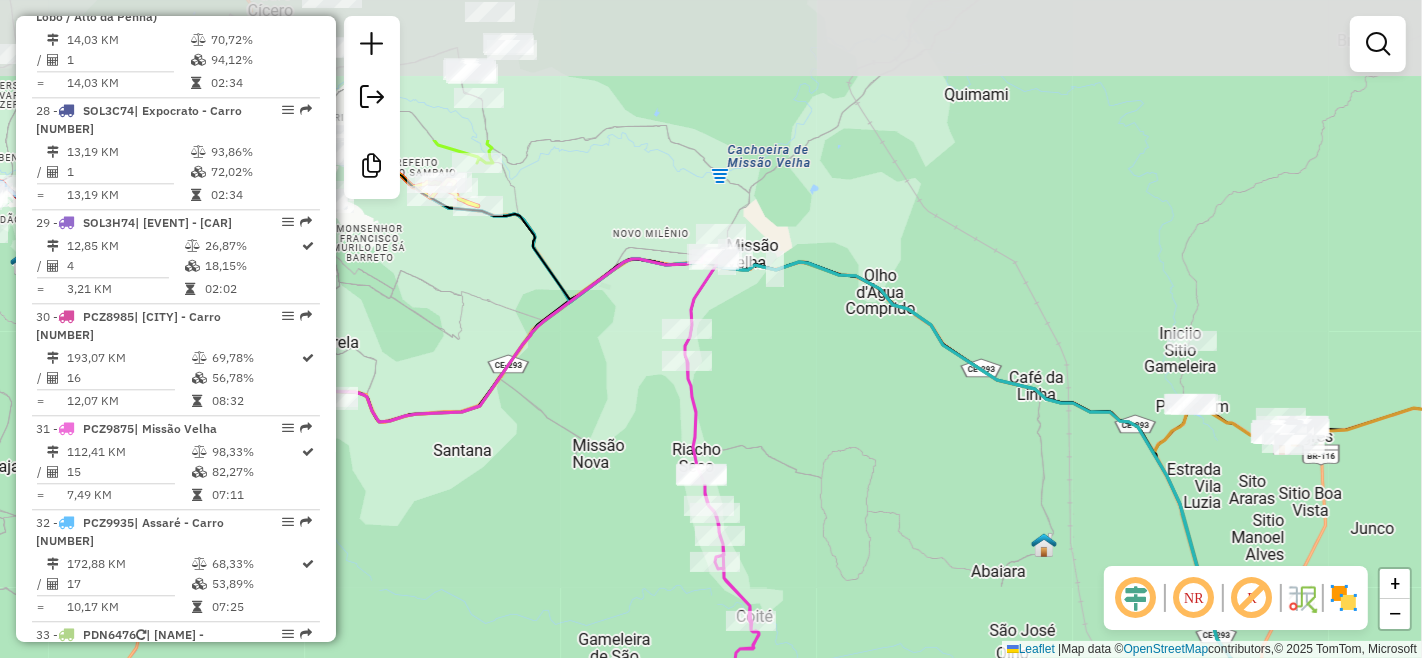 drag, startPoint x: 813, startPoint y: 385, endPoint x: 822, endPoint y: 660, distance: 275.14725 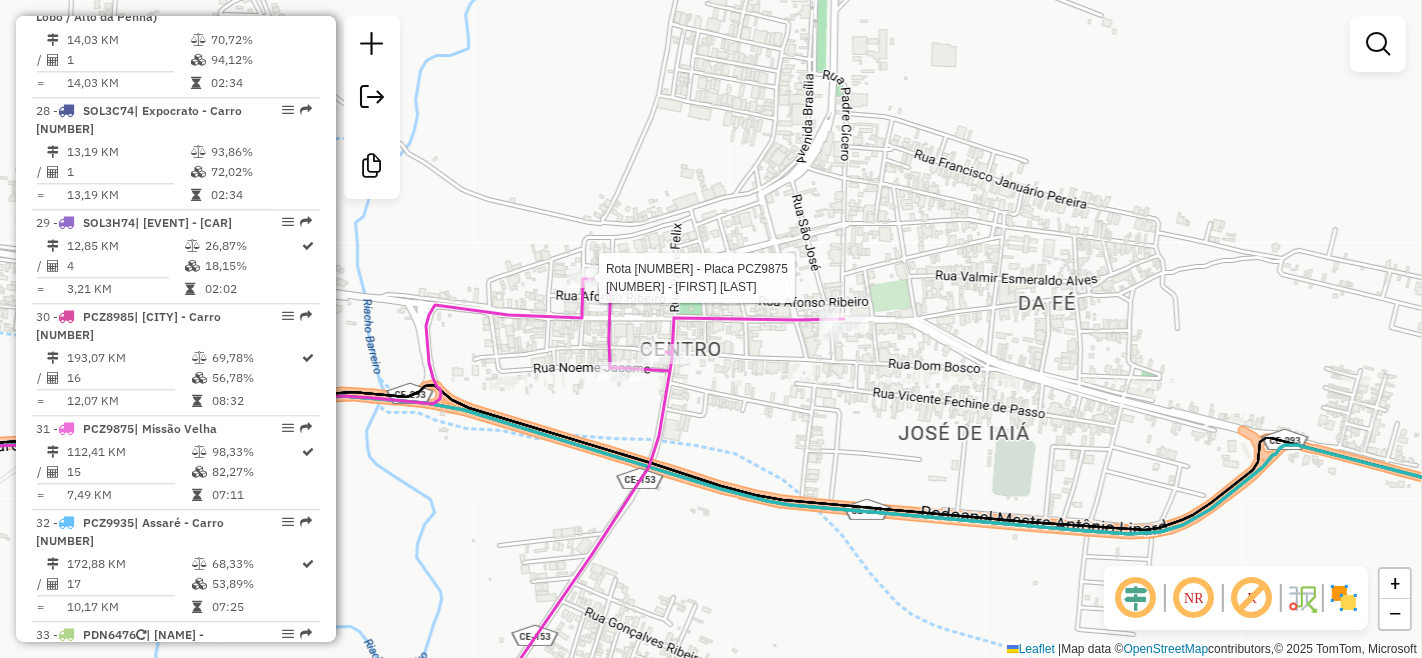 select on "**********" 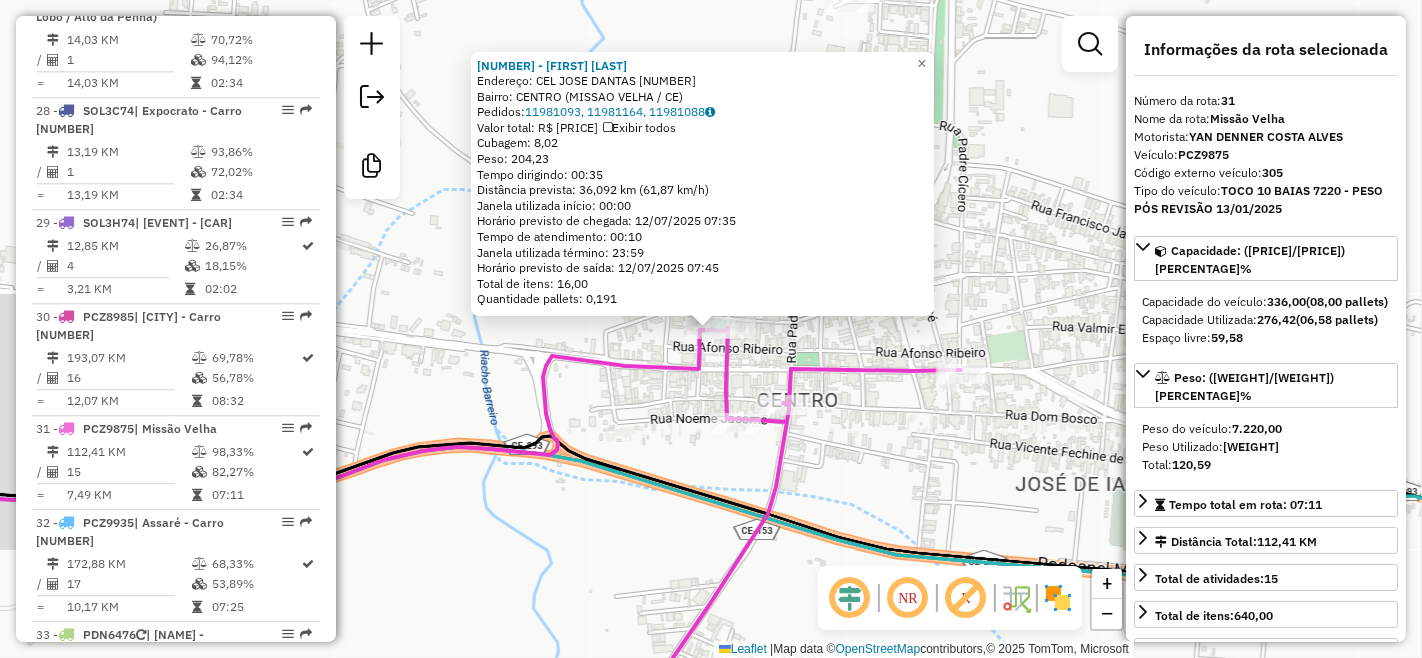 click on "[NUMBER] - [FIRST] [LAST] Endereço: [STREET] [NUMBER] Bairro: [NEIGHBORHOOD] ([CITY] / [STATE]) Pedidos: [PHONE], [PHONE], [PHONE] Valor total: R$ [PRICE] Exibir todos Cubagem: [CUBAGE] Peso: [WEIGHT] Tempo dirigindo: [TIME] Distância prevista: [DISTANCE] km ([SPEED] km/h) Janela utilizada início: [TIME] Horário previsto de chegada: [DATE] [TIME] Tempo de atendimento: [TIME] Janela utilizada término: [TIME] Horário previsto de saída: [DATE] [TIME] Total de itens: [ITEMS] Quantidade pallets: [PALLETS] × Janela de atendimento Grade de atendimento Capacidade Transportadoras Veículos Cliente Pedidos Rotas Selecione os dias de semana para filtrar as janelas de atendimento Seg Ter Qua Qui Sex Sáb Dom Informe o período da janela de atendimento: De: Até: Filtrar exatamente a janela do cliente Considerar janela de atendimento padrão Selecione os dias de semana para filtrar as grades de atendimento Seg Ter Qua Qui Sex Sáb Dom Peso mínimo: Peso máximo: De: +" 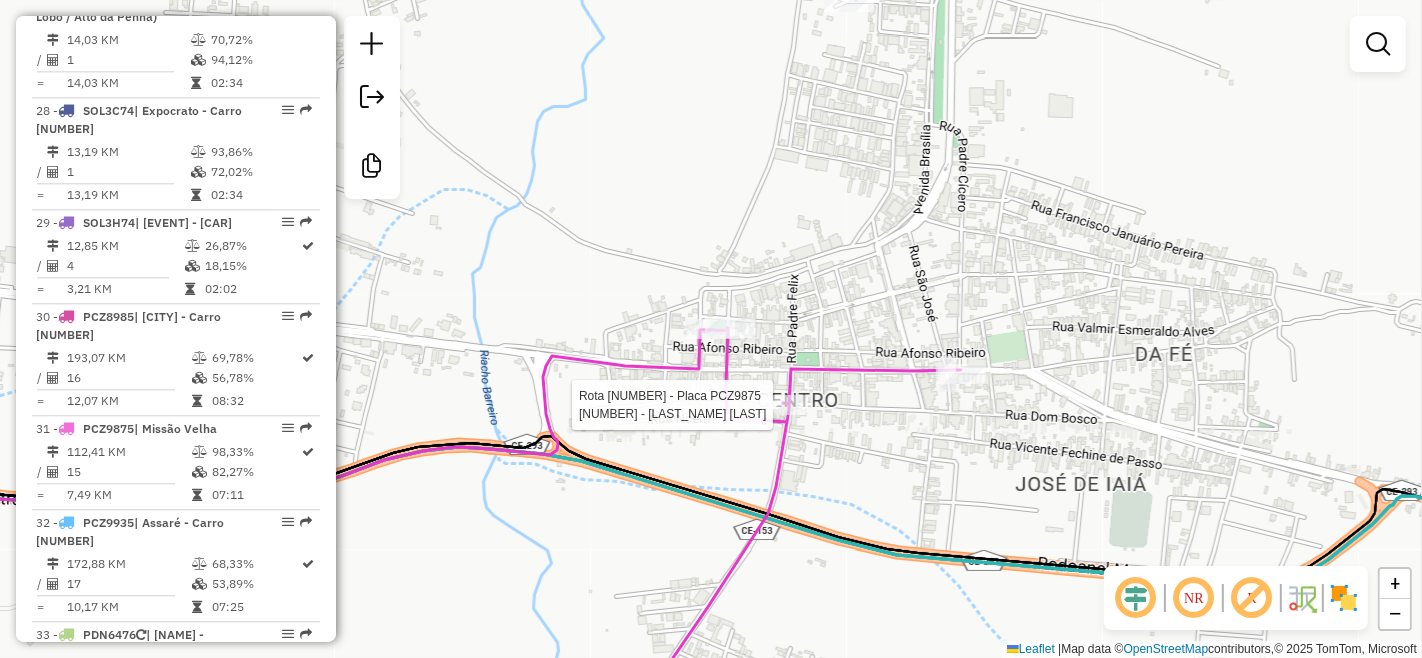 select on "**********" 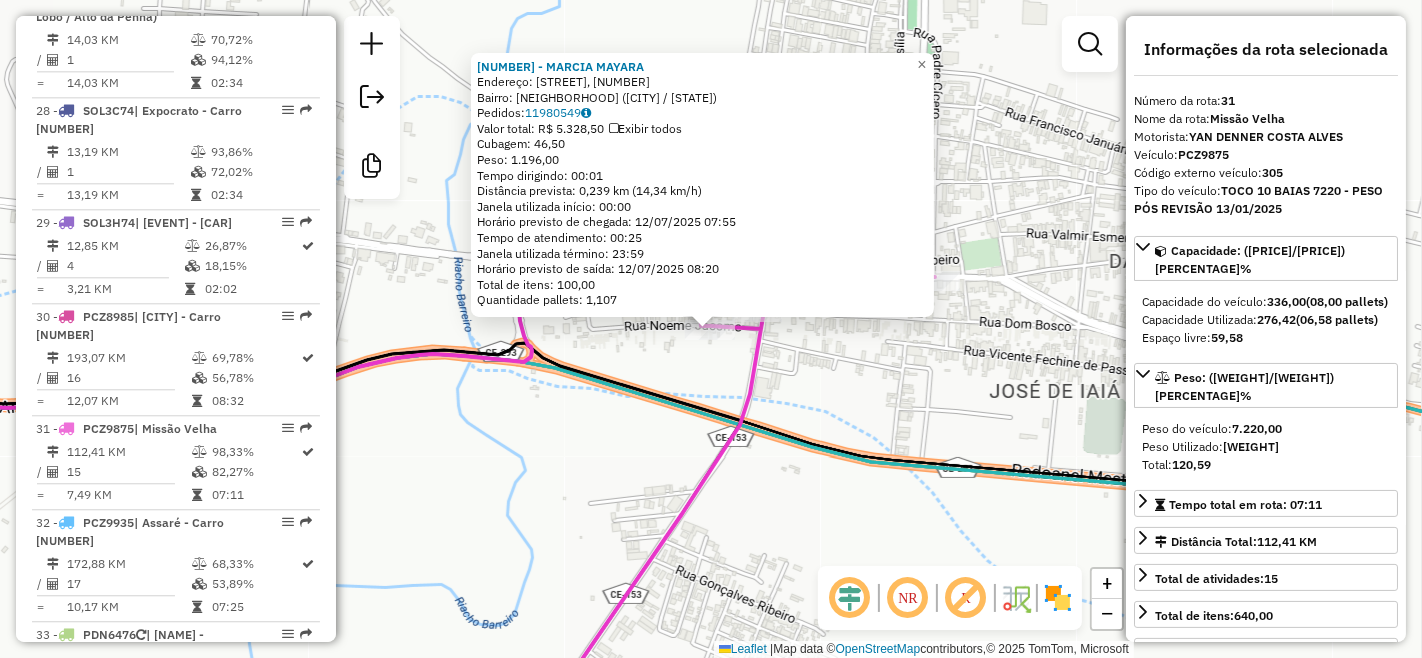 click on "Endereço: [NAME] [NAME], [NUMBER]   Bairro: [NAME] ([NEIGHBORHOOD] / [STATE])   Pedidos:  [PHONE]   Valor total: R$ [PRICE]   Exibir todos   Cubagem: [PRICE]  Peso: [PRICE]  Tempo dirigindo: [TIME]   Distância prevista: [DISTANCE] km ([SPEED] km/h)   Janela utilizada início: [TIME]   Horário previsto de chegada: [DATE] [TIME]   Tempo de atendimento: [TIME]   Janela utilizada término: [TIME]   Horário previsto de saída: [DATE] [TIME]   Total de itens: [PRICE]   Quantidade pallets: [PRICE]  × Janela de atendimento Grade de atendimento Capacidade Transportadoras Veículos Cliente Pedidos  Rotas Selecione os dias de semana para filtrar as janelas de atendimento  Seg   Ter   Qua   Qui   Sex   Sáb   Dom  Informe o período da janela de atendimento: De: Até:  Filtrar exatamente a janela do cliente  Considerar janela de atendimento padrão  Selecione os dias de semana para filtrar as grades de atendimento  Seg   Ter   Qua   Qui   Sex   Sáb   Dom   Clientes fora do dia de atendimento selecionado De:" 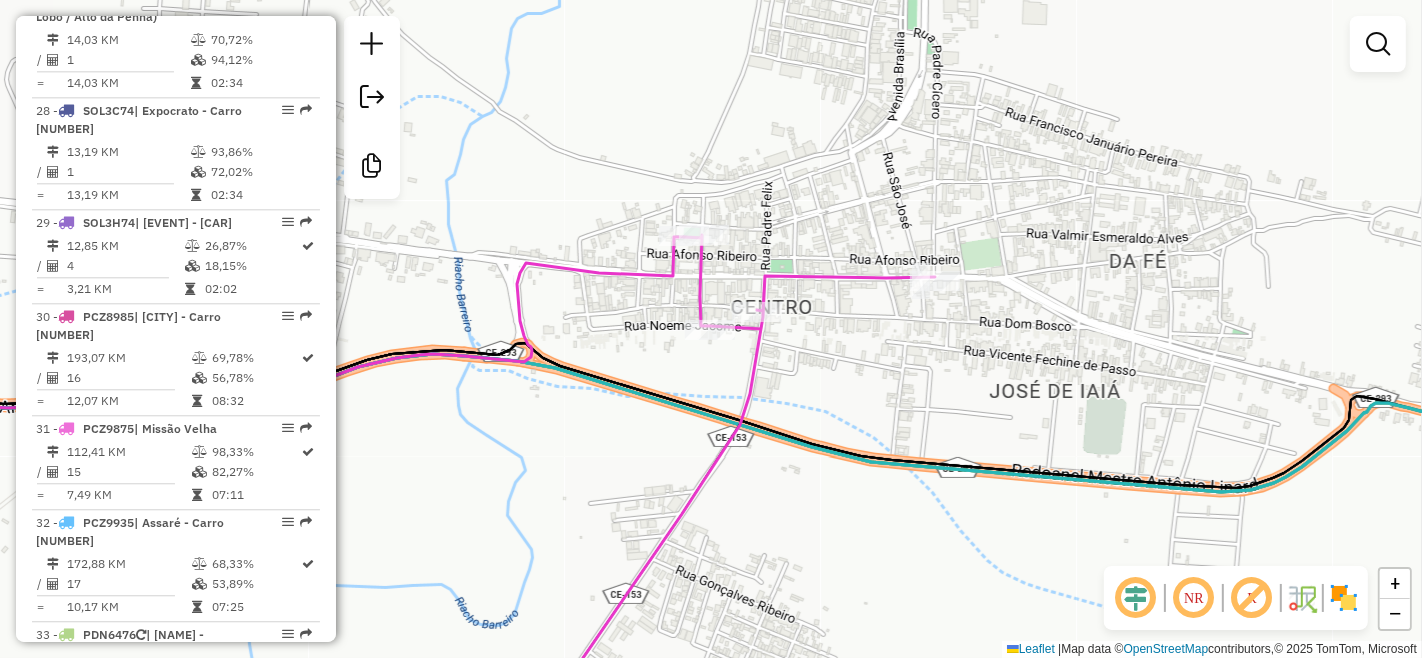 select on "**********" 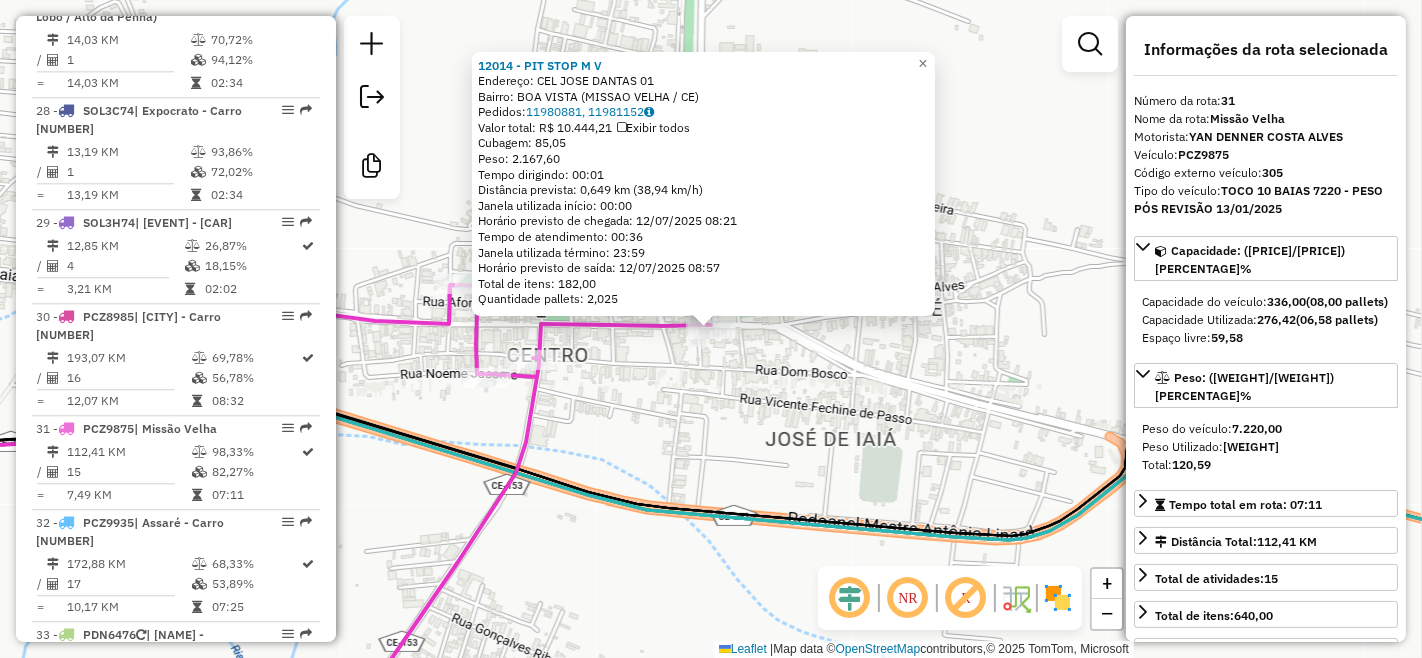 click on "Peso: 4.614,02" 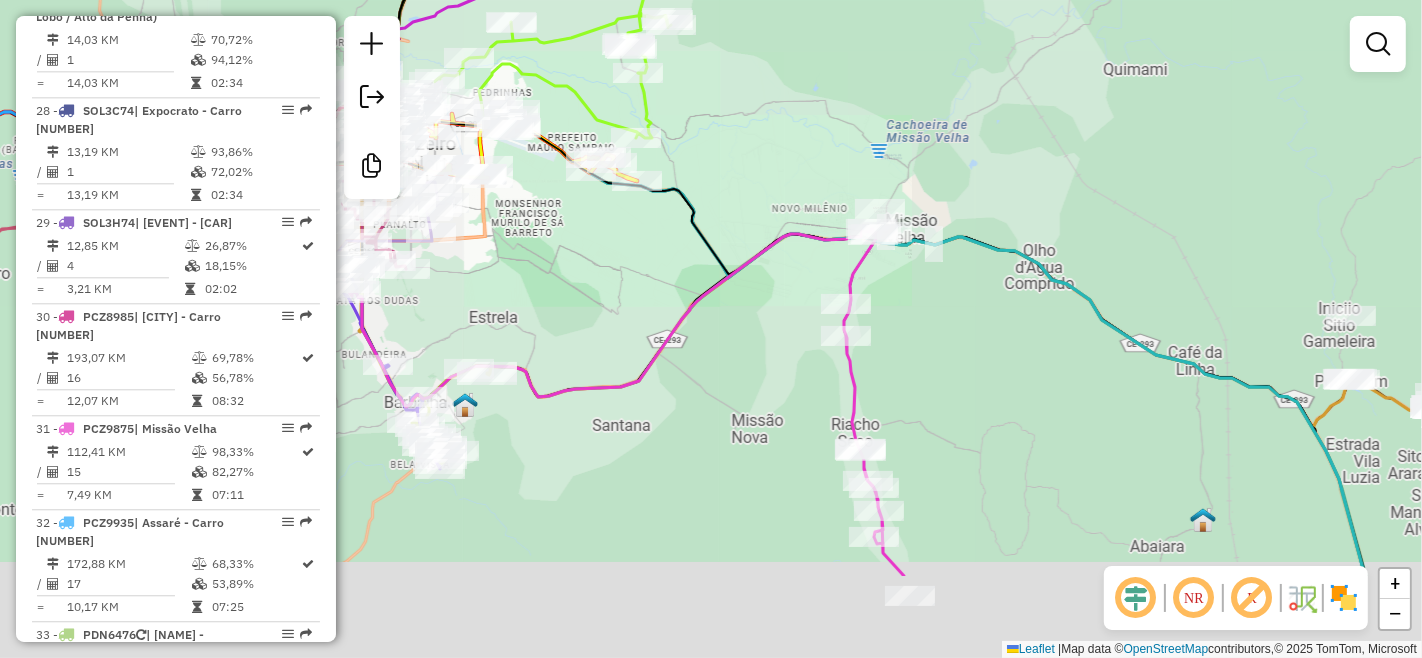 drag, startPoint x: 880, startPoint y: 523, endPoint x: 872, endPoint y: 312, distance: 211.15161 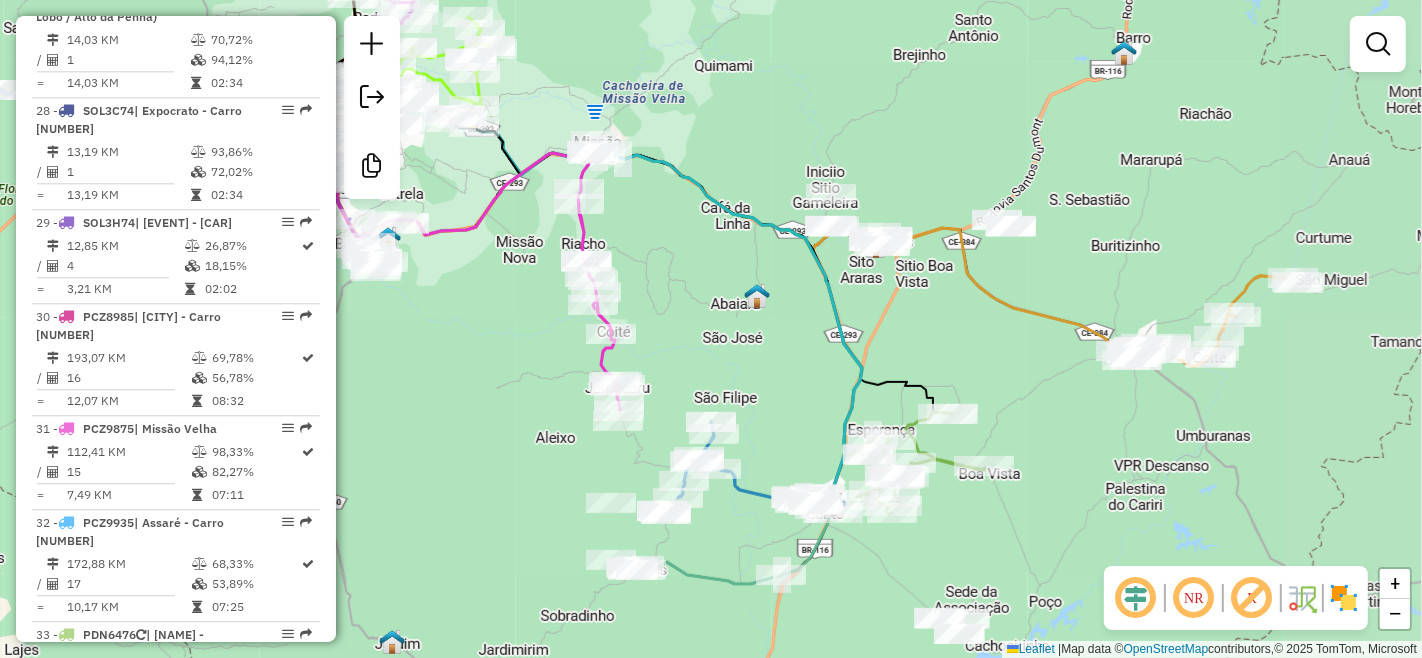drag, startPoint x: 951, startPoint y: 402, endPoint x: 748, endPoint y: 315, distance: 220.85742 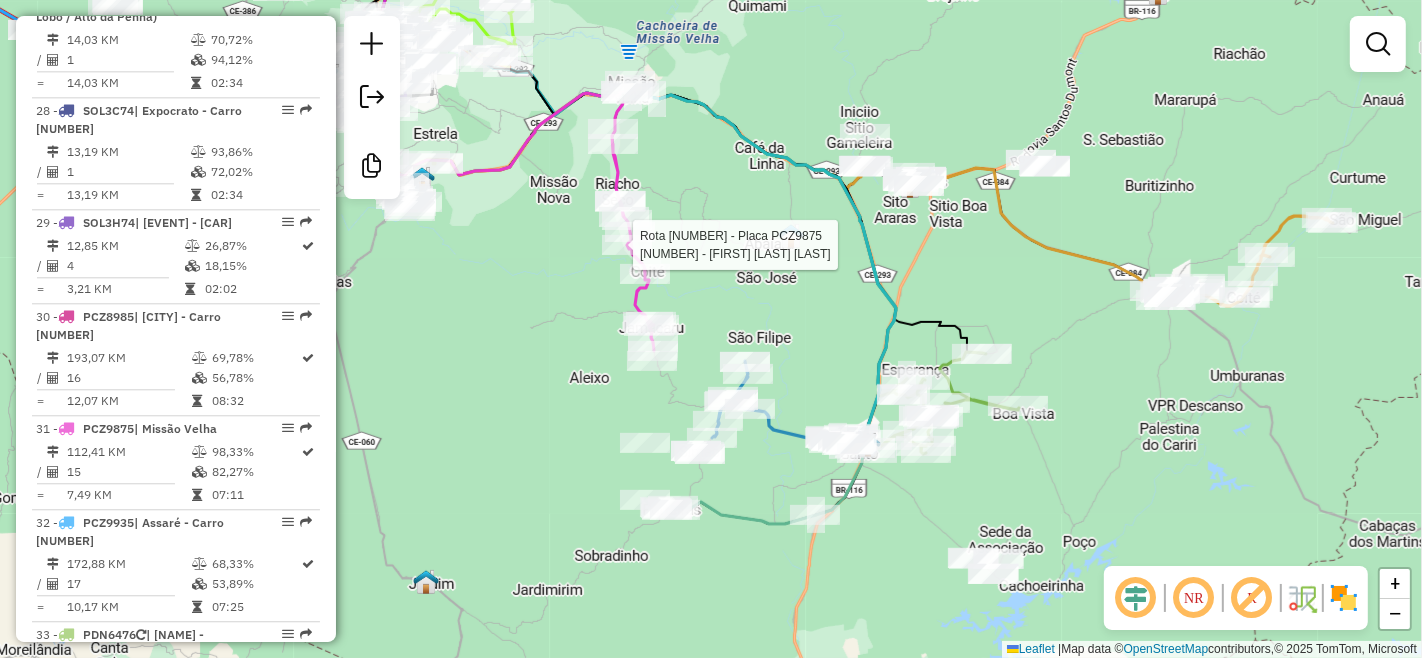 drag, startPoint x: 671, startPoint y: 338, endPoint x: 707, endPoint y: 275, distance: 72.56032 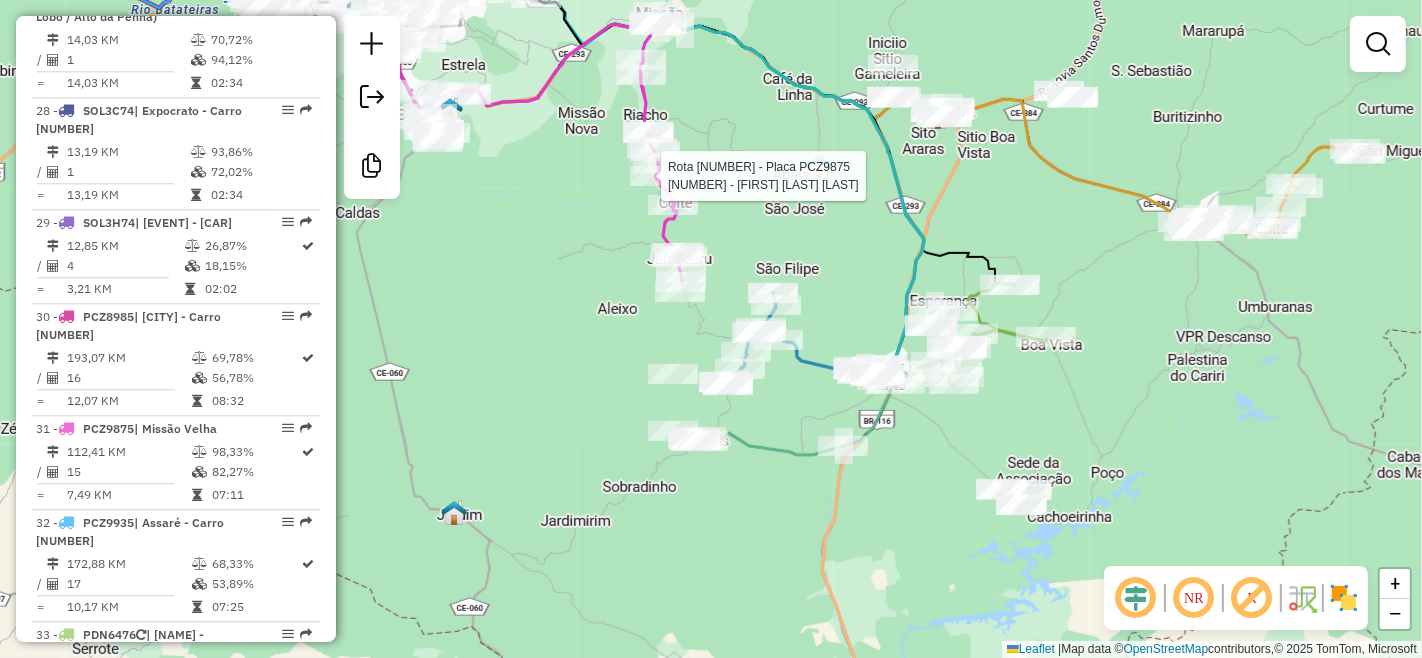 drag, startPoint x: 875, startPoint y: 520, endPoint x: 904, endPoint y: 444, distance: 81.34495 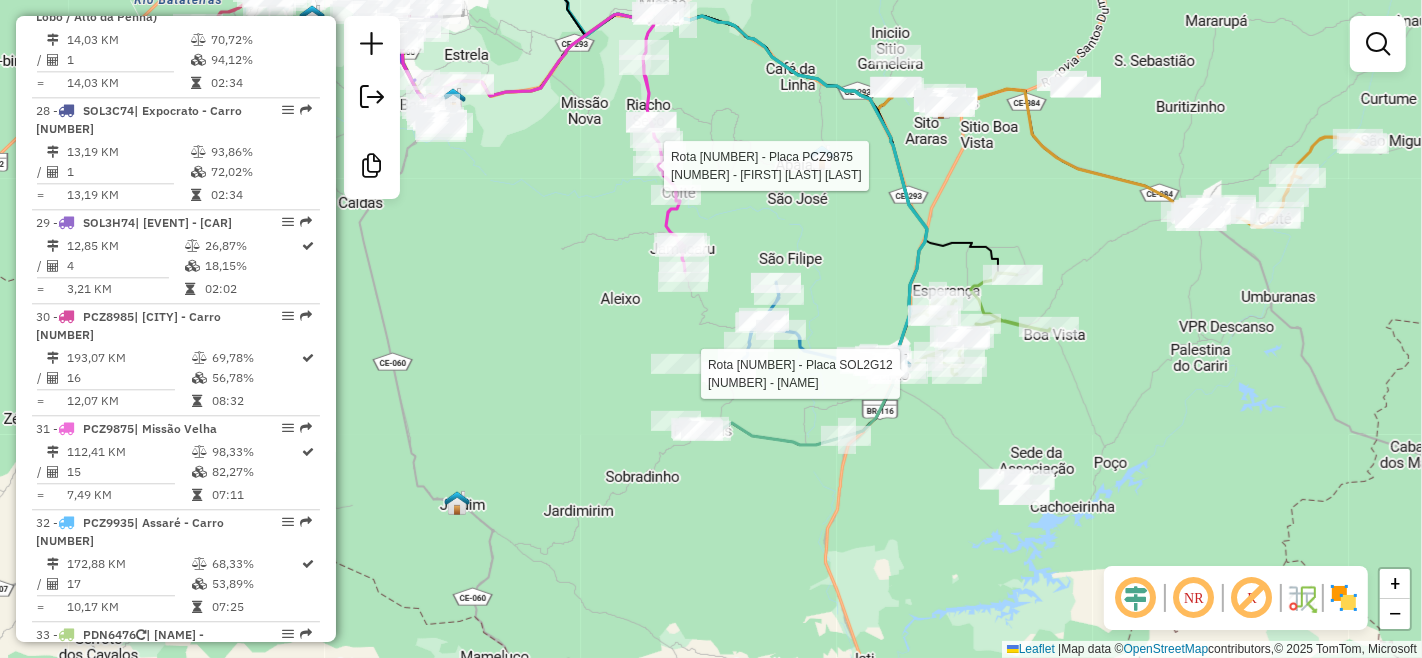 drag, startPoint x: 1216, startPoint y: 331, endPoint x: 998, endPoint y: 422, distance: 236.23082 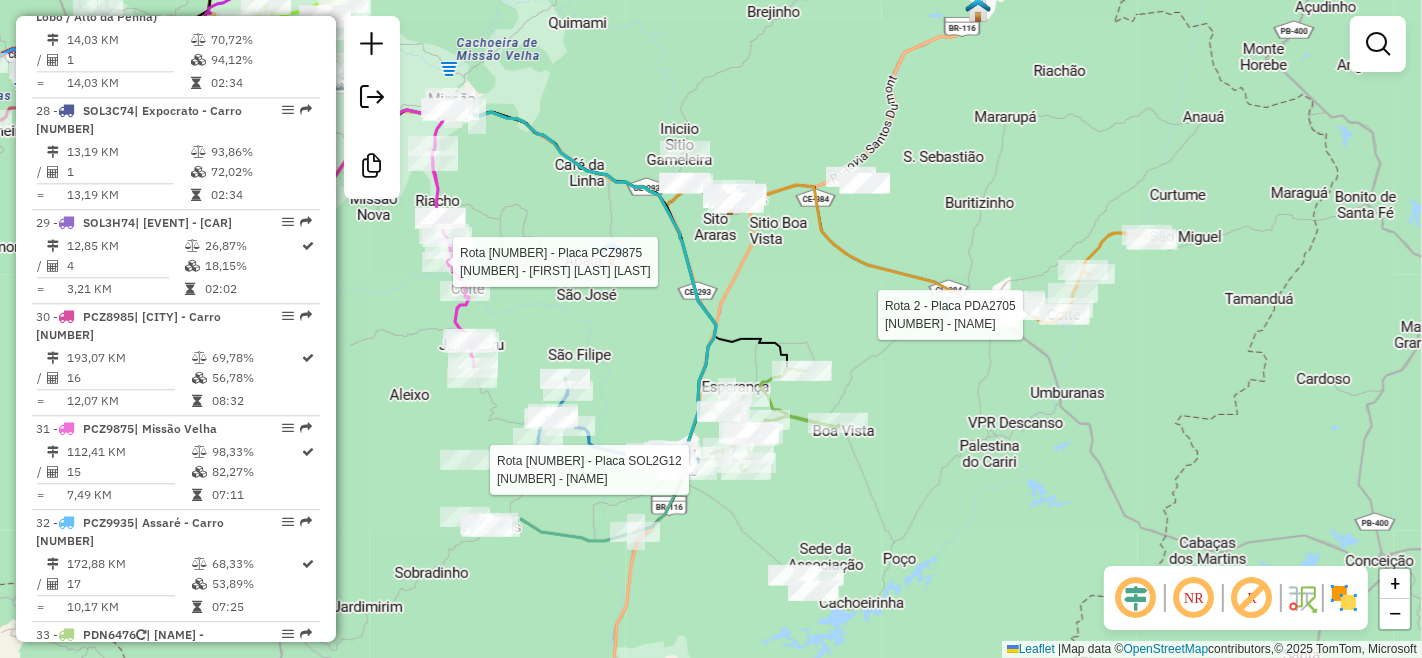 select on "**********" 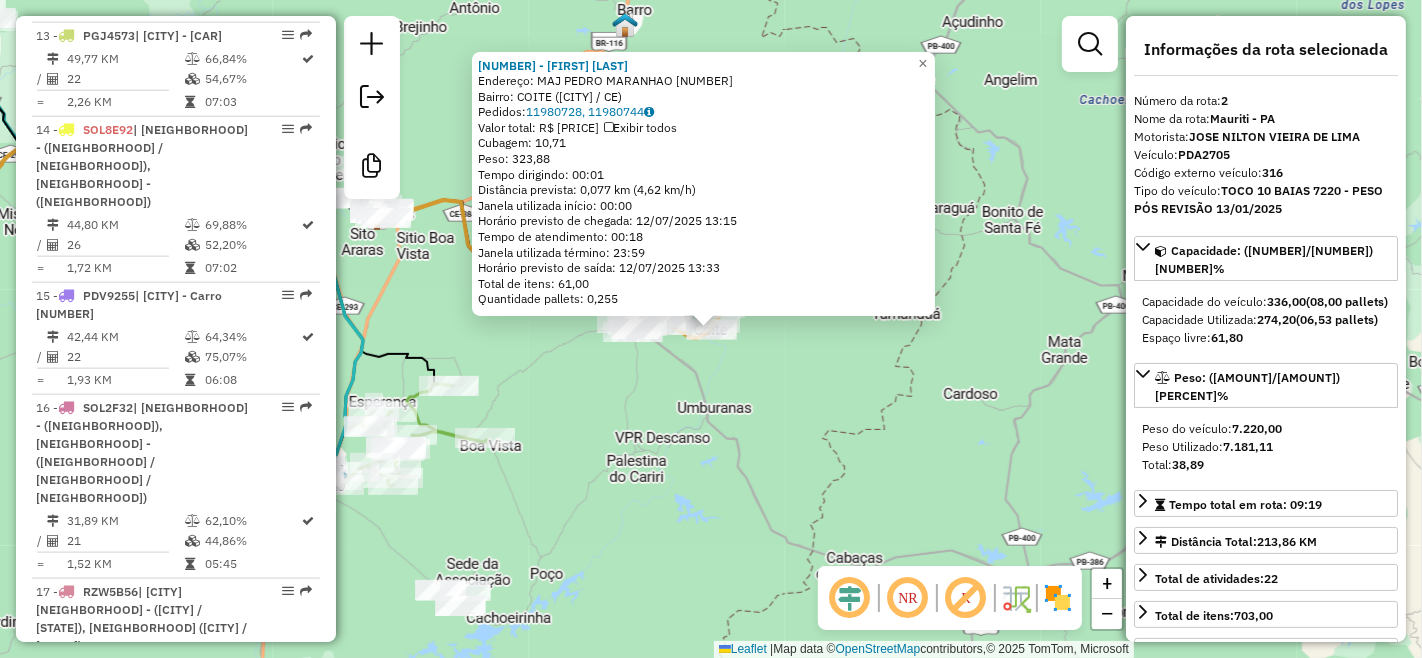 scroll, scrollTop: 924, scrollLeft: 0, axis: vertical 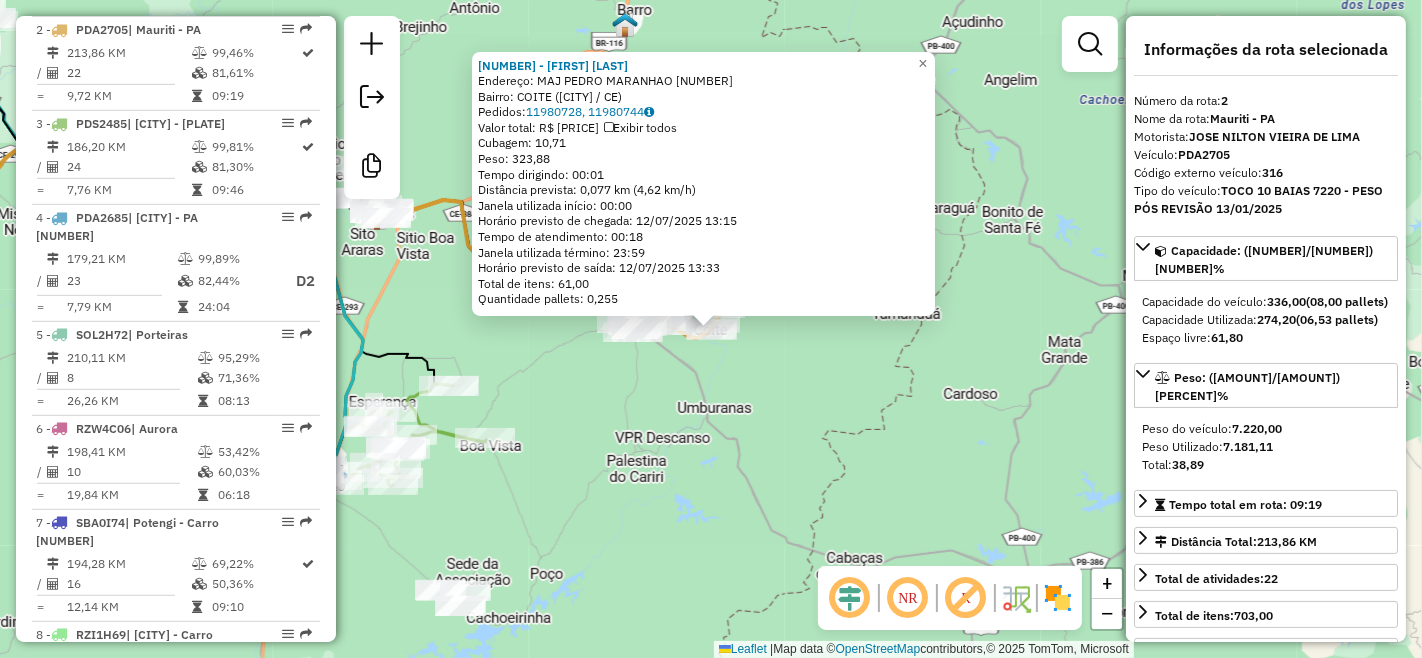 click on "[NUMBER] - [NAME]  Endereço:  MAJ PEDRO MARANHAO [NUMBER]   Bairro: [NAME] ([CITY] / [STATE])   Pedidos:  [NUMBER], [NUMBER]   Valor total: [CURRENCY] [AMOUNT]   Exibir todos   Cubagem: [AMOUNT]  Peso: [AMOUNT]  Tempo dirigindo: [TIME]   Distância prevista: [AMOUNT] km ([SPEED] km/h)   Janela utilizada início: [TIME]   Horário previsto de chegada: [DATE] [TIME]   Tempo de atendimento: [TIME]   Janela utilizada término: [TIME]   Horário previsto de saída: [DATE] [TIME]   Total de itens: [AMOUNT]   Quantidade pallets: [AMOUNT]  × Janela de atendimento Grade de atendimento Capacidade Transportadoras Veículos Cliente Pedidos  Rotas Selecione os dias de semana para filtrar as janelas de atendimento  Seg   Ter   Qua   Qui   Sex   Sáb   Dom  Informe o período da janela de atendimento: De: Até:  Filtrar exatamente a janela do cliente  Considerar janela de atendimento padrão  Selecione os dias de semana para filtrar as grades de atendimento  Seg   Ter   Qua   Qui   Sex   Sáb   Dom   Clientes fora do dia de atendimento selecionado +" 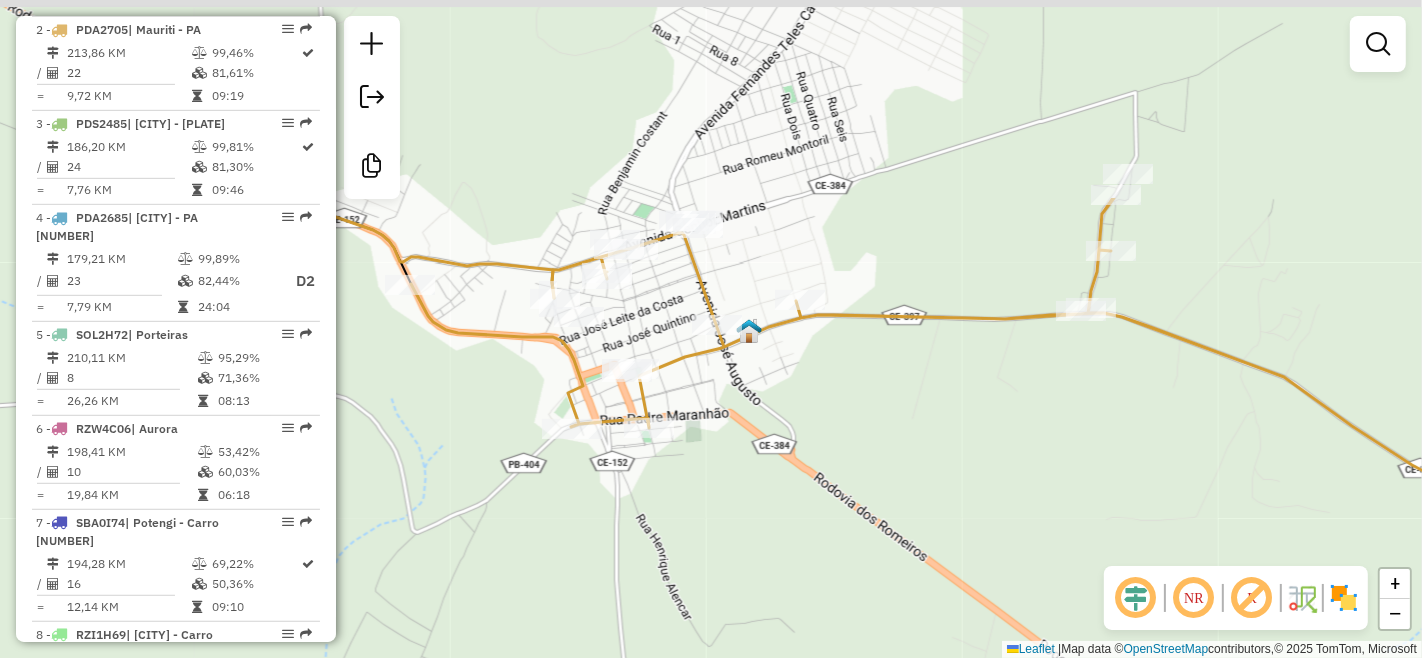 drag, startPoint x: 488, startPoint y: 266, endPoint x: 605, endPoint y: 528, distance: 286.9373 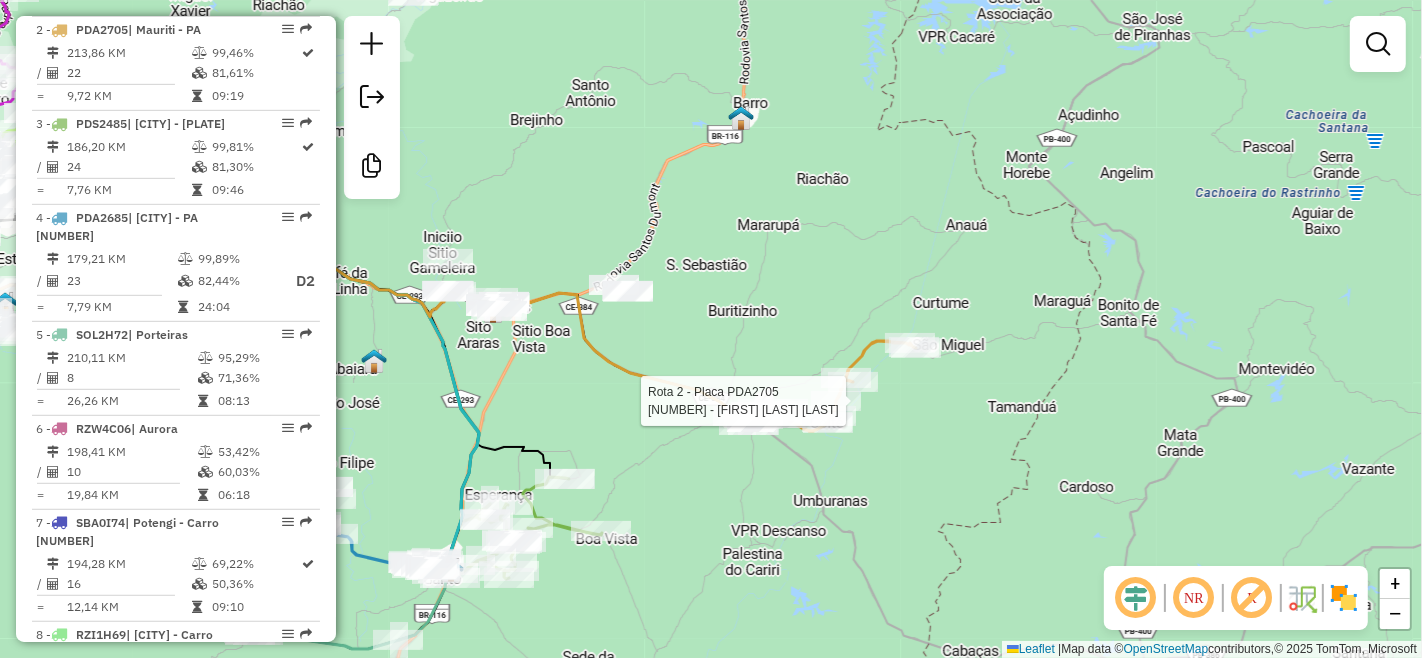 select on "**********" 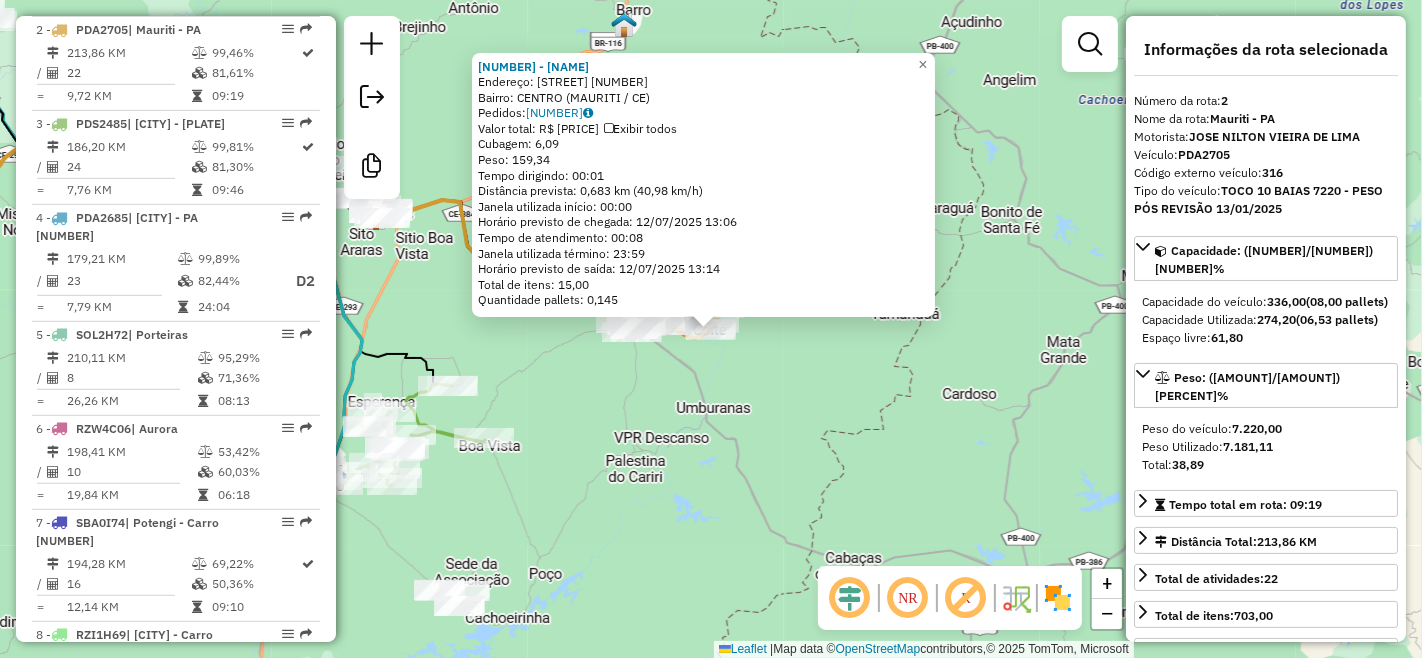 click on "[NUMBER] - [FIRST] [LAST] Endereço: [STREET] [NUMBER] Bairro: [NEIGHBORHOOD] ([CITY] / [STATE]) Pedidos: [PHONE] Valor total: R$ [PRICE] Exibir todos Cubagem: [CUBAGE] Peso: [WEIGHT] Tempo dirigindo: [TIME] Distância prevista: [DISTANCE] km ([SPEED] km/h) Janela utilizada início: [TIME] Horário previsto de chegada: [DATE] [TIME] Tempo de atendimento: [TIME] Janela utilizada término: [TIME] Horário previsto de saída: [DATE] [TIME] Total de itens: [ITEMS] Quantidade pallets: [PALLETS] × Janela de atendimento Grade de atendimento Capacidade Transportadoras Veículos Cliente Pedidos Rotas Selecione os dias de semana para filtrar as janelas de atendimento Seg Ter Qua Qui Sex Sáb Dom Informe o período da janela de atendimento: De: Até: Filtrar exatamente a janela do cliente Considerar janela de atendimento padrão Selecione os dias de semana para filtrar as grades de atendimento Seg Ter Qua Qui Sex Sáb Dom Considerar clientes sem dia de atendimento cadastrado De:" 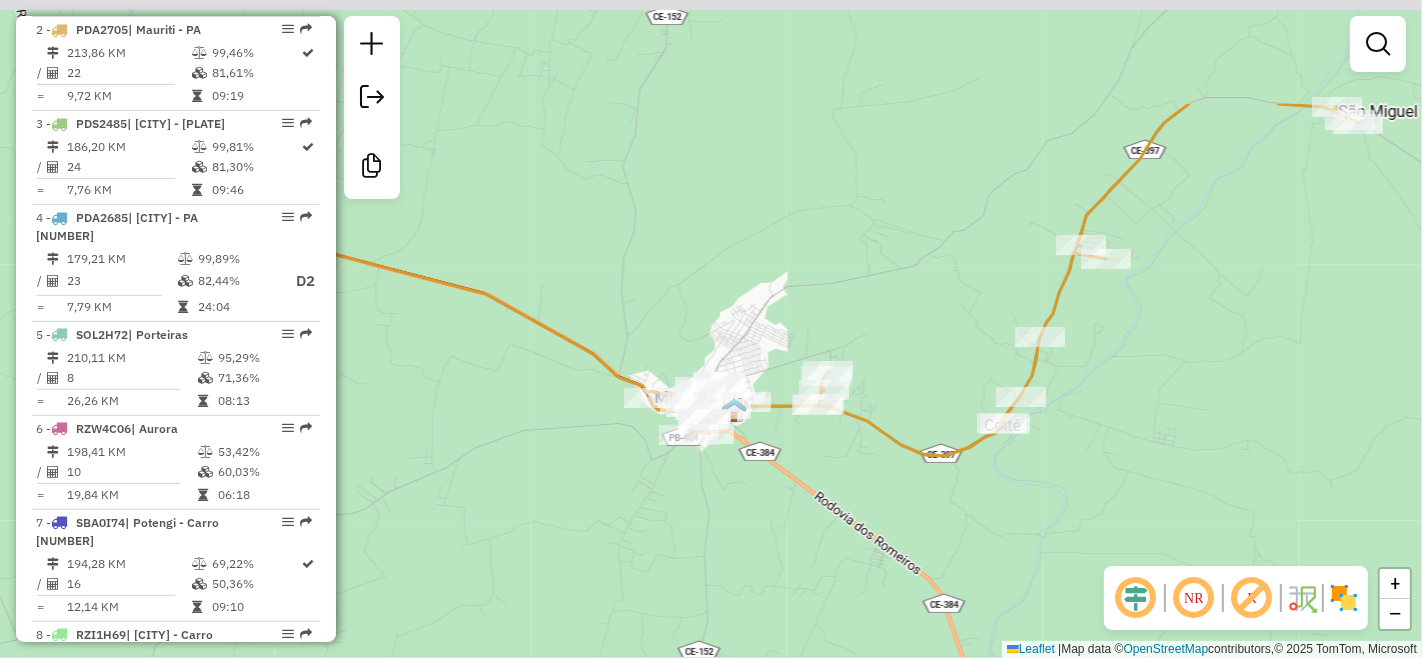 drag, startPoint x: 801, startPoint y: 312, endPoint x: 776, endPoint y: 497, distance: 186.68155 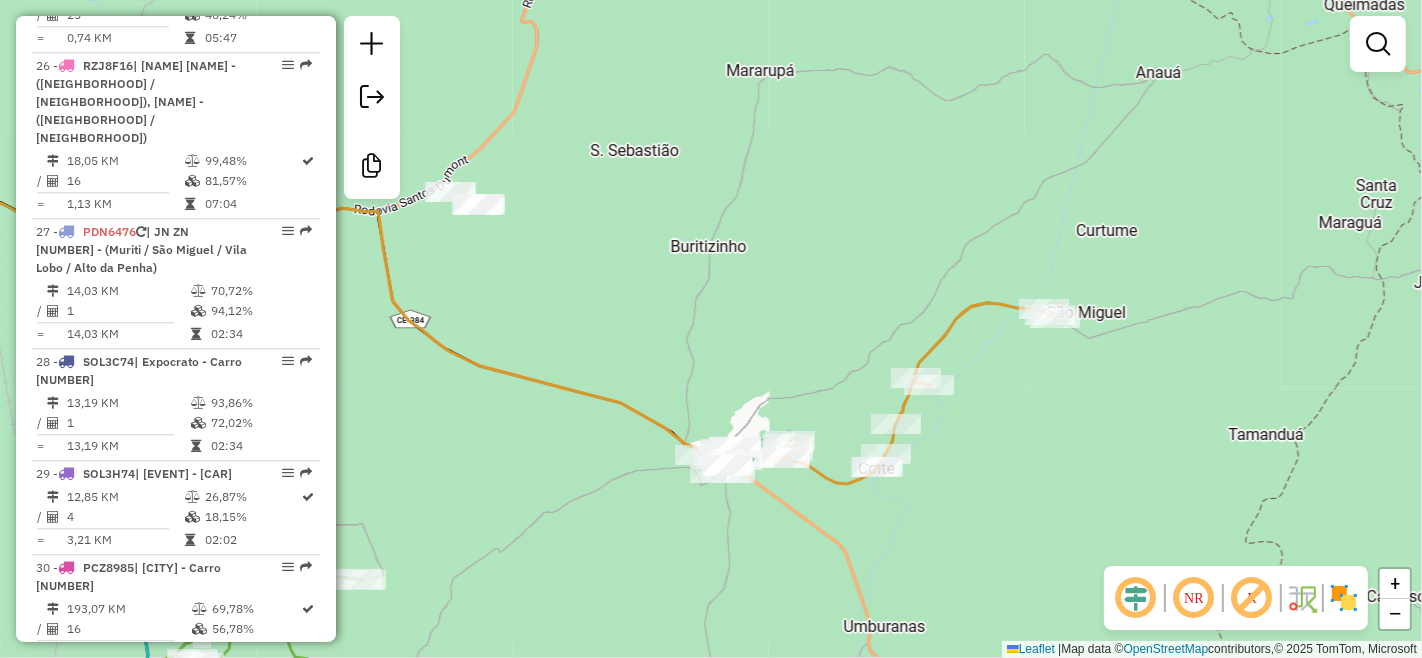 scroll, scrollTop: 4272, scrollLeft: 0, axis: vertical 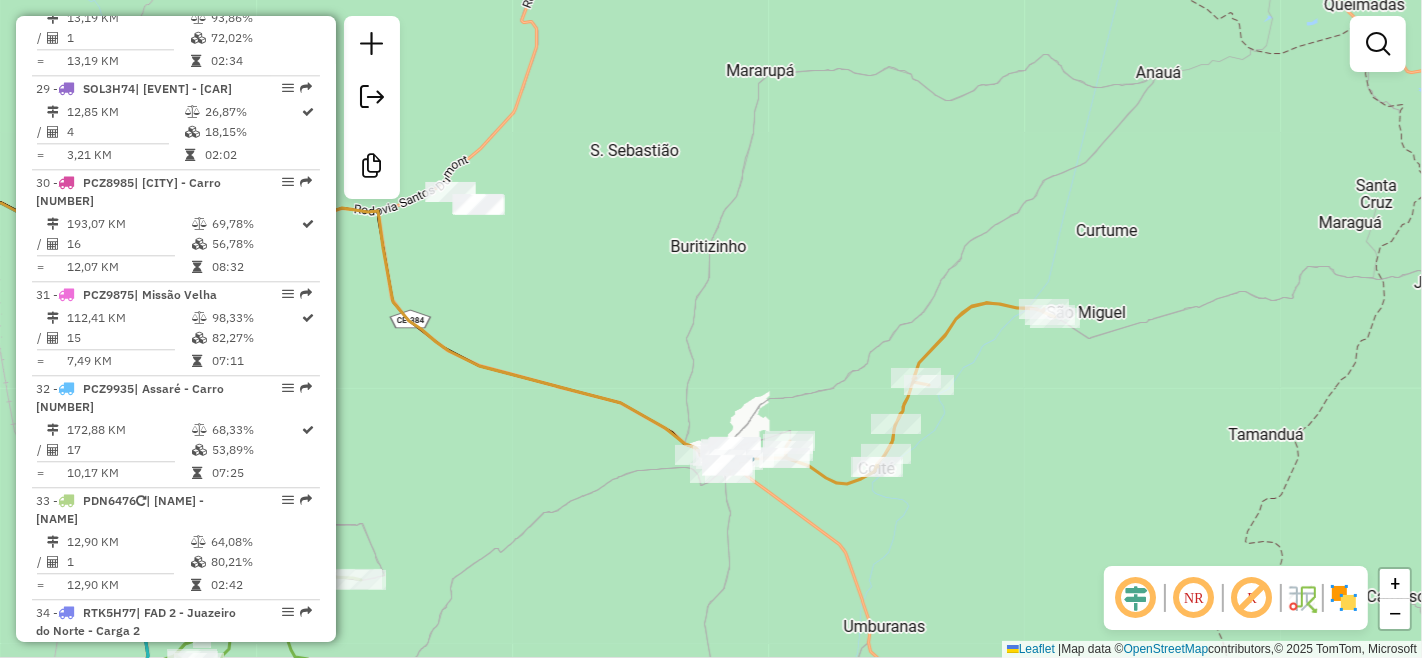 click 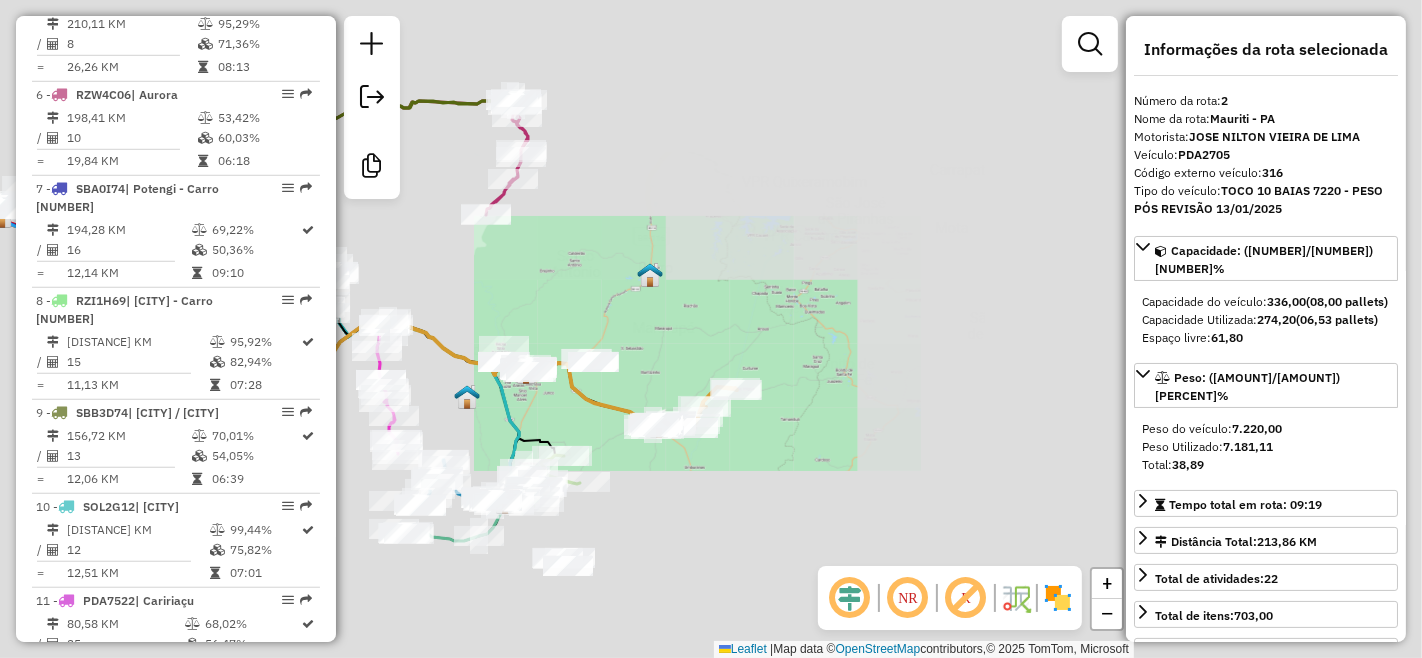 scroll, scrollTop: 924, scrollLeft: 0, axis: vertical 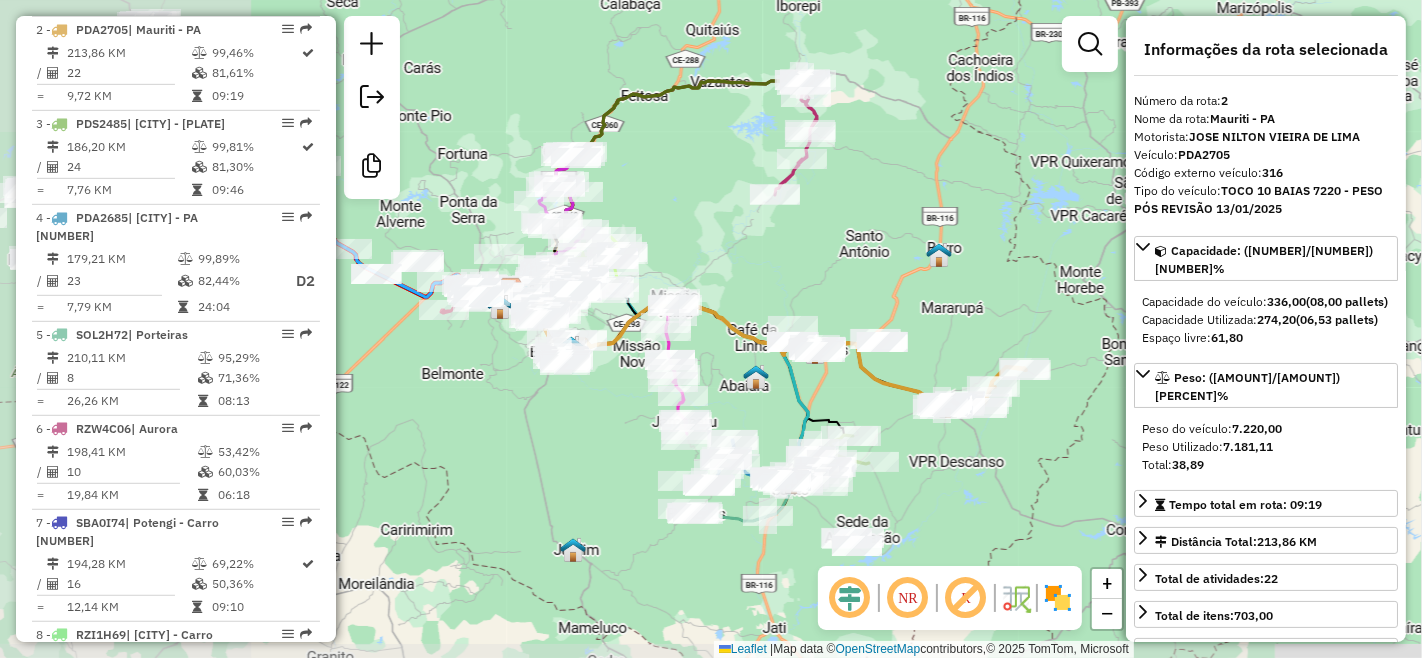drag, startPoint x: 635, startPoint y: 525, endPoint x: 866, endPoint y: 515, distance: 231.21635 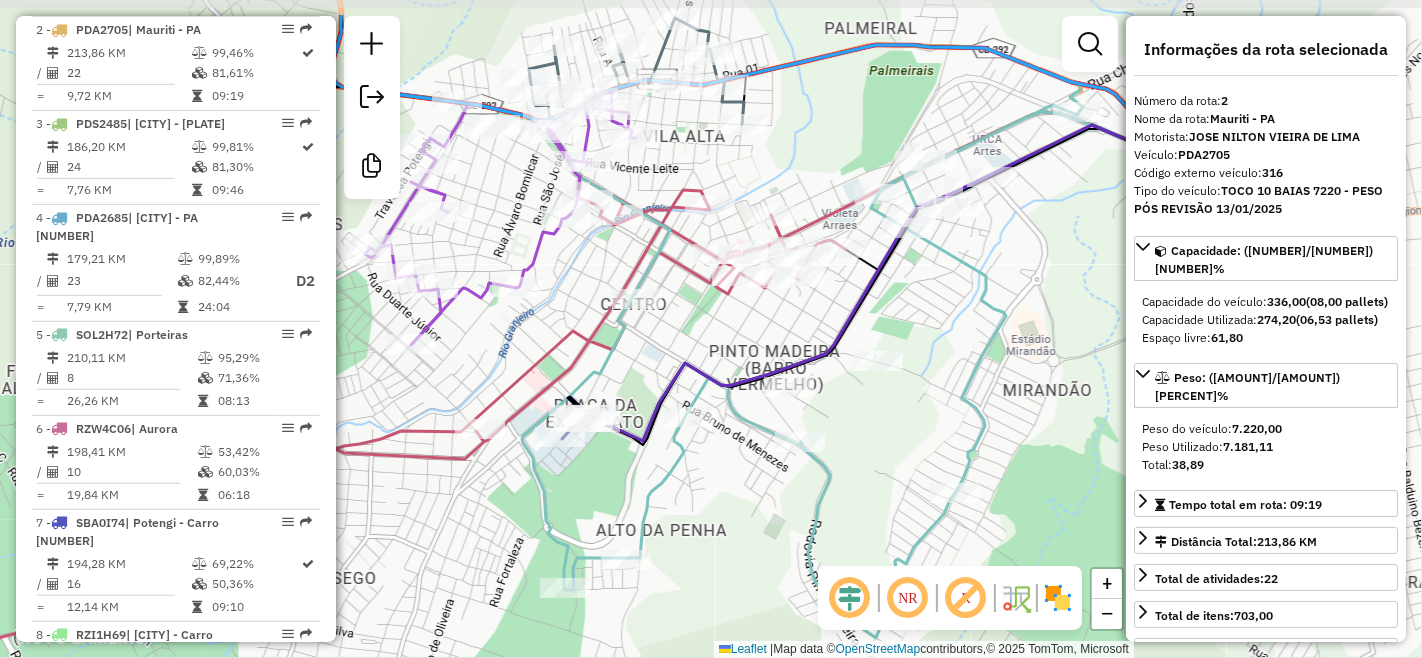 drag, startPoint x: 887, startPoint y: 441, endPoint x: 754, endPoint y: 477, distance: 137.78607 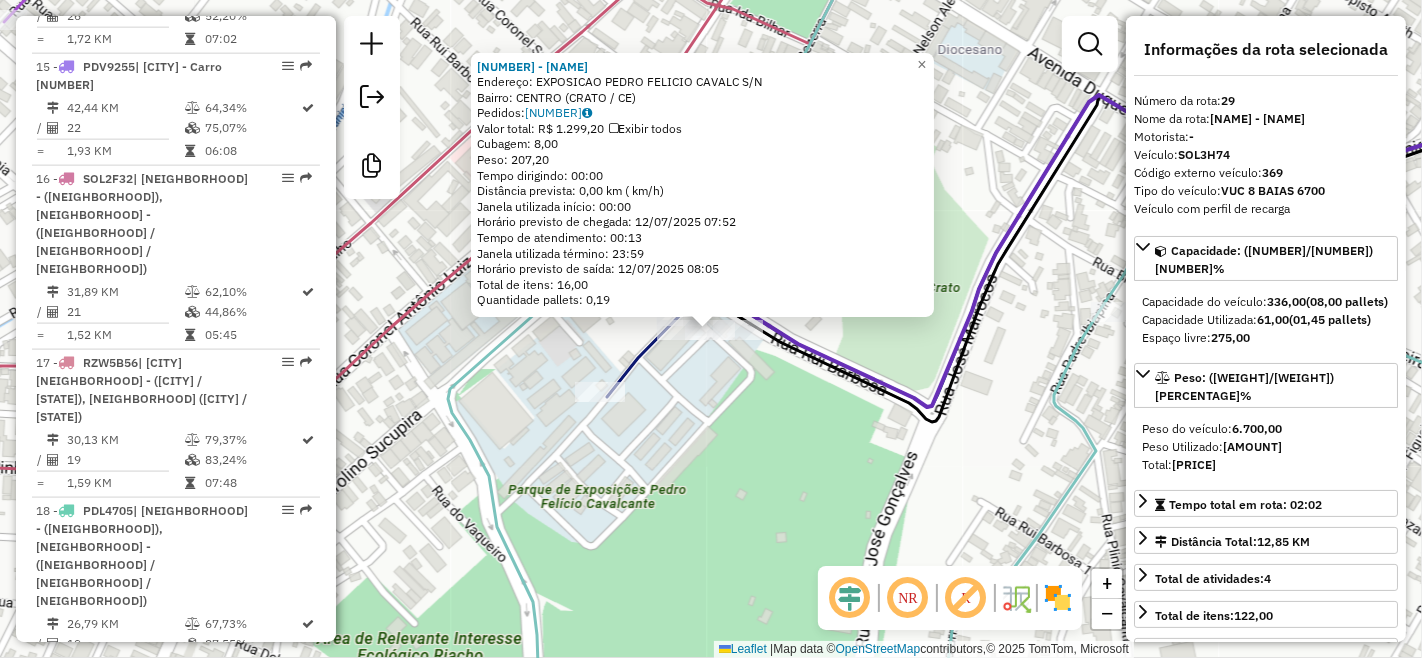 scroll, scrollTop: 3933, scrollLeft: 0, axis: vertical 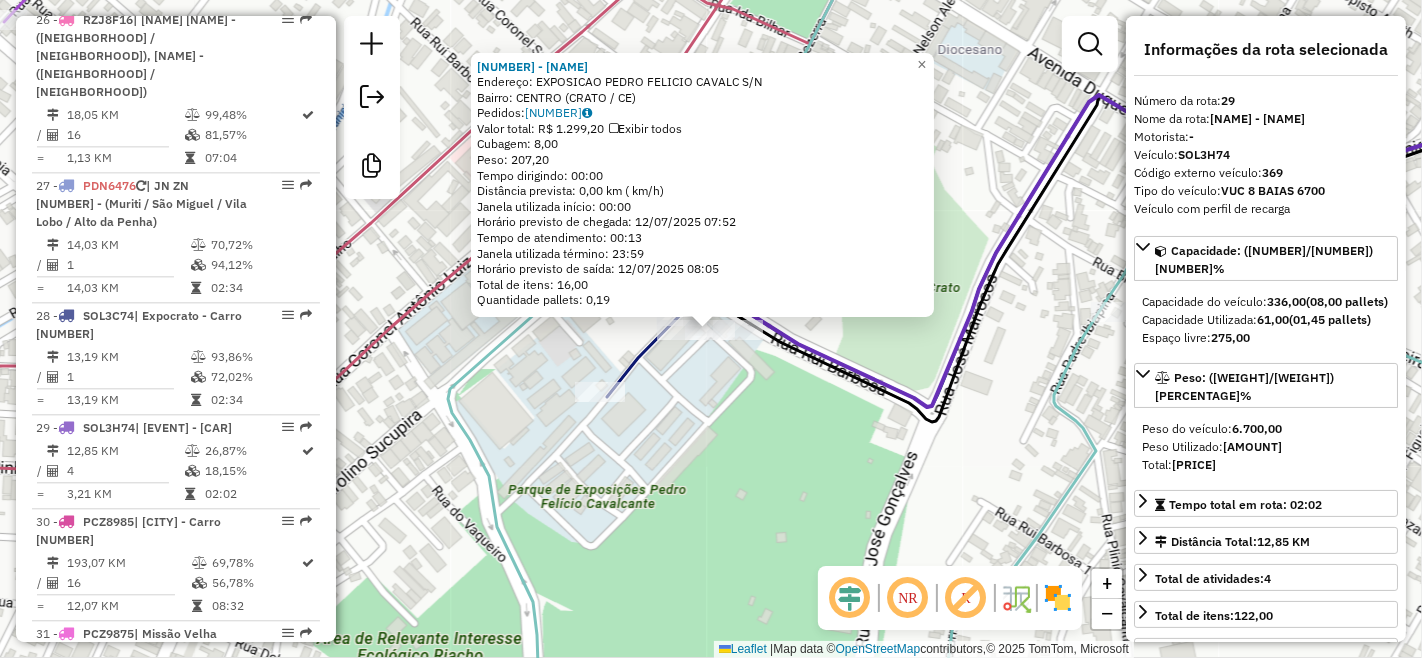 click on "[NUMBER] - [NAME]  Endereço:  [NAME] [NAME] [NAME] [NAME]   Bairro: [NAME] ([NEIGHBORHOOD] / [STATE])   Pedidos:  [PHONE]   Valor total: R$ [PRICE]   Exibir todos   Cubagem: [PRICE]  Peso: [PRICE]  Tempo dirigindo: [TIME]   Distância prevista: [DISTANCE] km ([SPEED] km/h)   Janela utilizada início: [TIME]   Horário previsto de chegada: [DATE] [TIME]   Tempo de atendimento: [TIME]   Janela utilizada término: [TIME]   Horário previsto de saída: [DATE] [TIME]   Total de itens: [PRICE]   Quantidade pallets: [PRICE]  × Janela de atendimento Grade de atendimento Capacidade Transportadoras Veículos Cliente Pedidos  Rotas Selecione os dias de semana para filtrar as janelas de atendimento  Seg   Ter   Qua   Qui   Sex   Sáb   Dom  Informe o período da janela de atendimento: De: Até:  Filtrar exatamente a janela do cliente  Considerar janela de atendimento padrão  Selecione os dias de semana para filtrar as grades de atendimento  Seg   Ter   Qua   Qui   Sex   Sáb   Dom   Considerar clientes sem dia de atendimento cadastrado +" 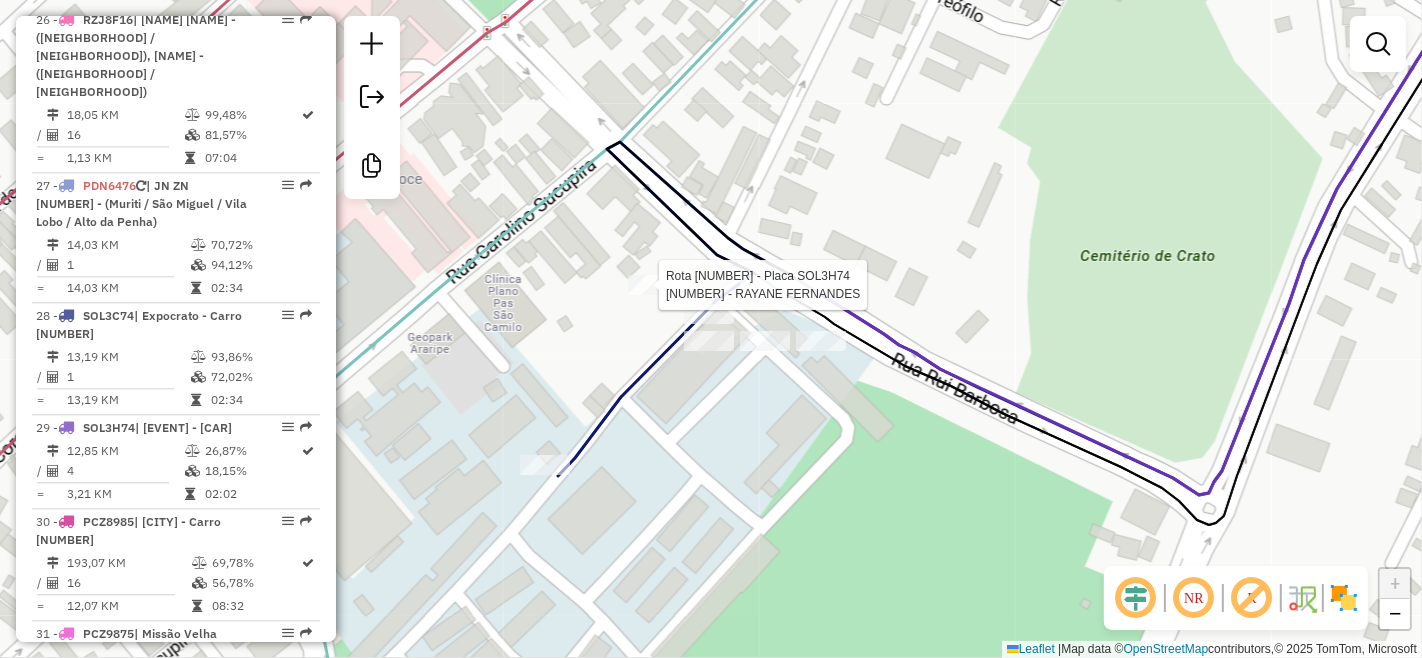 click 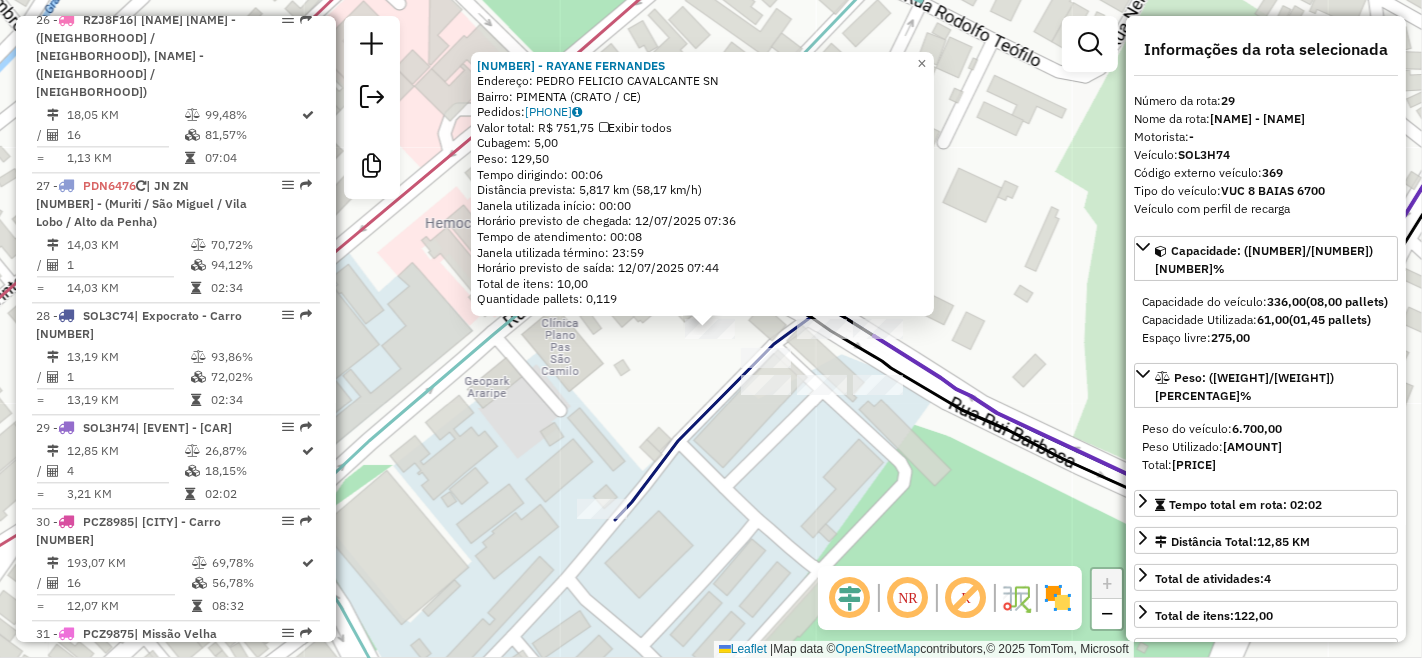 click on "Quantidade pallets: 0,119" 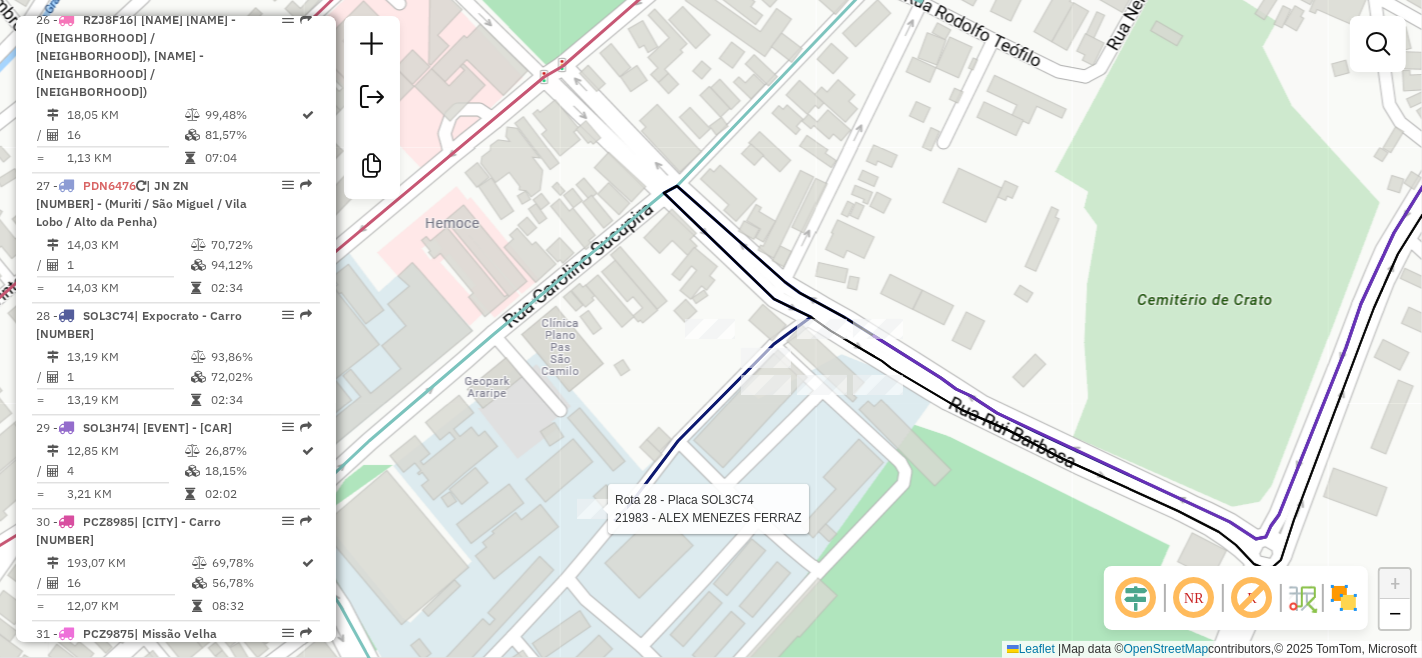 click 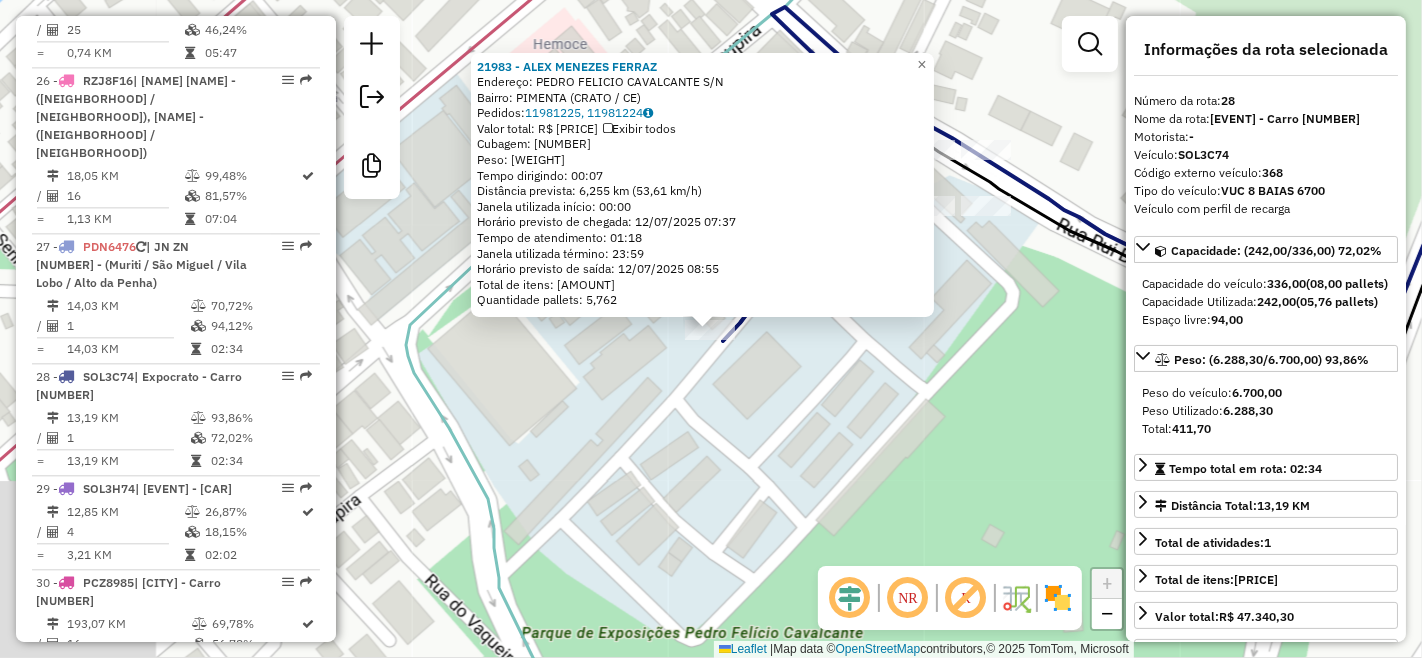 scroll, scrollTop: 3821, scrollLeft: 0, axis: vertical 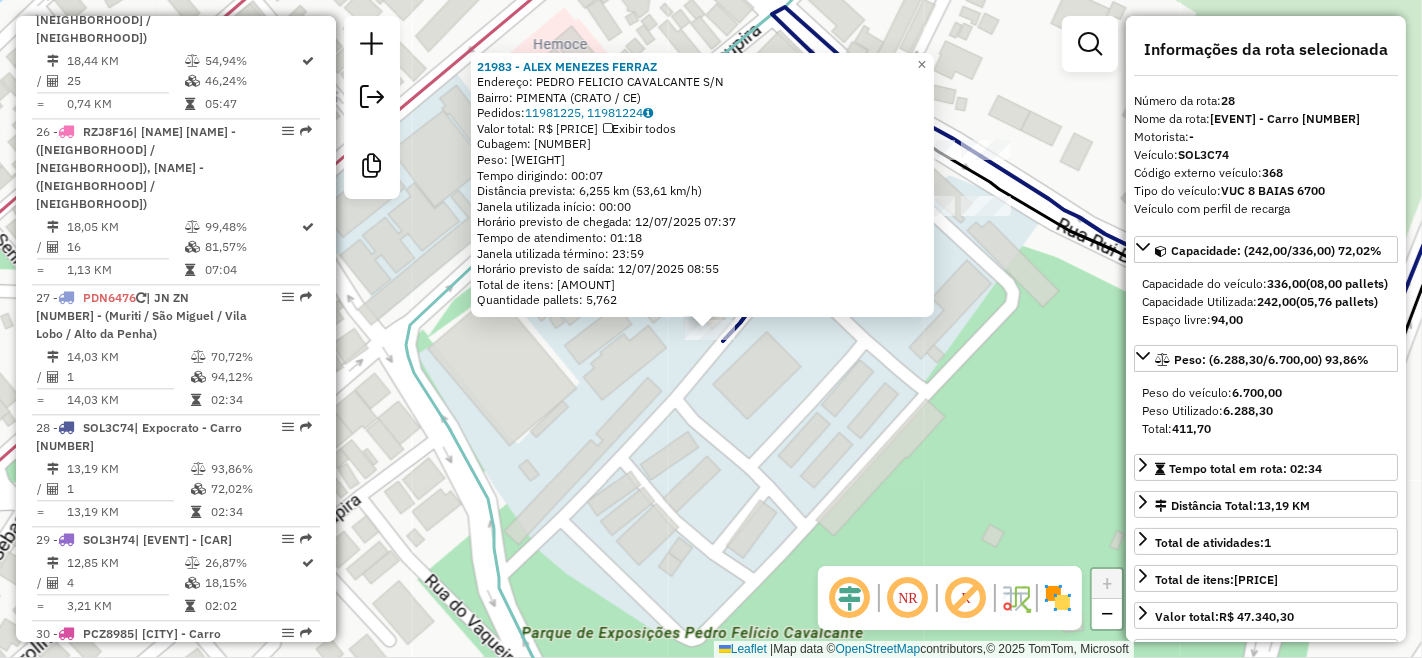 click on "[NUMBER] - [NAME]  Endereço:  PEDRO FELICIO CAVALCANTE S/N   Bairro: [NAME] ([CITY] / [STATE])   Pedidos:  [NUMBER], [NUMBER]   Valor total: [CURRENCY] [AMOUNT]   Exibir todos   Cubagem: [AMOUNT]  Peso: [AMOUNT]  Tempo dirigindo: [TIME]   Distância prevista: [AMOUNT] km ([SPEED] km/h)   Janela utilizada início: [TIME]   Horário previsto de chegada: [DATE] [TIME]   Tempo de atendimento: [TIME]   Janela utilizada término: [TIME]   Horário previsto de saída: [DATE] [TIME]   Total de itens: [AMOUNT]   Quantidade pallets: [AMOUNT]  × Janela de atendimento Grade de atendimento Capacidade Transportadoras Veículos Cliente Pedidos  Rotas Selecione os dias de semana para filtrar as janelas de atendimento  Seg   Ter   Qua   Qui   Sex   Sáb   Dom  Informe o período da janela de atendimento: De: Até:  Filtrar exatamente a janela do cliente  Considerar janela de atendimento padrão  Selecione os dias de semana para filtrar as grades de atendimento  Seg   Ter   Qua   Qui   Sex   Sáb   Dom   Peso mínimo:   Peso máximo:" 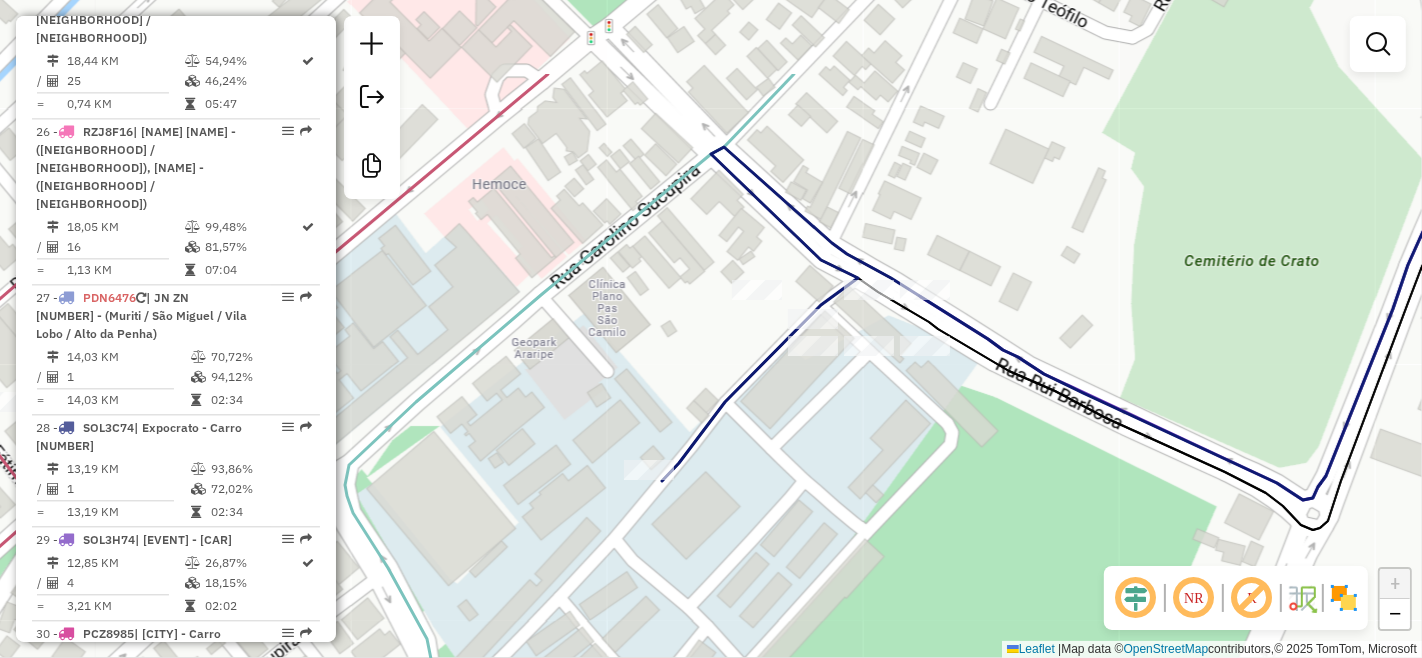 drag, startPoint x: 874, startPoint y: 414, endPoint x: 813, endPoint y: 554, distance: 152.71214 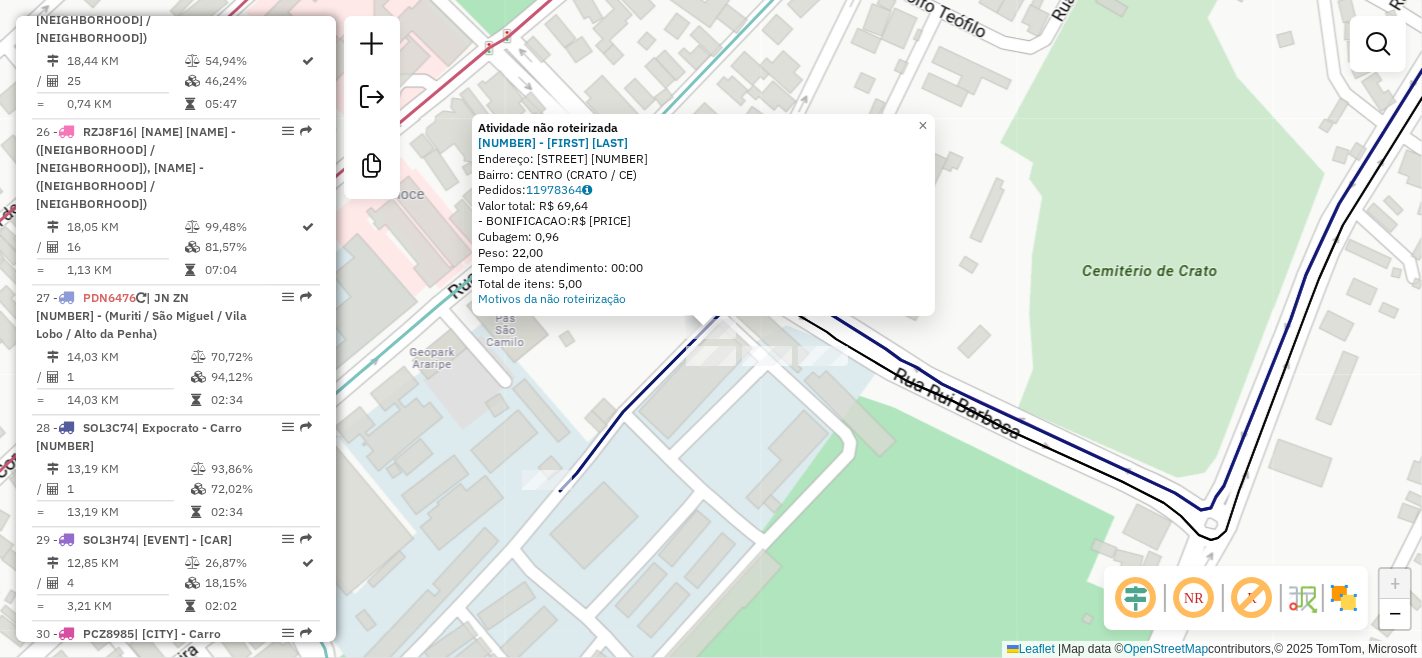 click on "Atividade não roteirizada [NUMBER] - [FIRST] [LAST]  Endereço:  [LAST_NAME] [NUMBER]   Bairro: [NEIGHBORHOOD] ([CITY] / [STATE])   Pedidos:  [NUMBER]   Valor total: R$ [PRICE], [PRICE]   -BONIFICACAO:  R$ [PRICE], [PRICE]   Cubagem: [PRICE]   Peso: [PRICE]   Tempo de atendimento: [TIME]   Total de itens: [PRICE]  Motivos da não roteirização × Janela de atendimento Grade de atendimento Capacidade Transportadoras Veículos Cliente Pedidos  Rotas Selecione os dias de semana para filtrar as janelas de atendimento  Seg   Ter   Qua   Qui   Sex   Sáb   Dom  Informe o período da janela de atendimento: De: Até:  Filtrar exatamente a janela do cliente  Considerar janela de atendimento padrão  Selecione os dias de semana para filtrar as grades de atendimento  Seg   Ter   Qua   Qui   Sex   Sáb   Dom   Considerar clientes sem dia de atendimento cadastrado  Clientes fora do dia de atendimento selecionado Filtrar as atividades entre os valores definidos abaixo:  Peso mínimo:   Peso máximo:   Cubagem mínima:   Cubagem máxima:   De:   Até:" 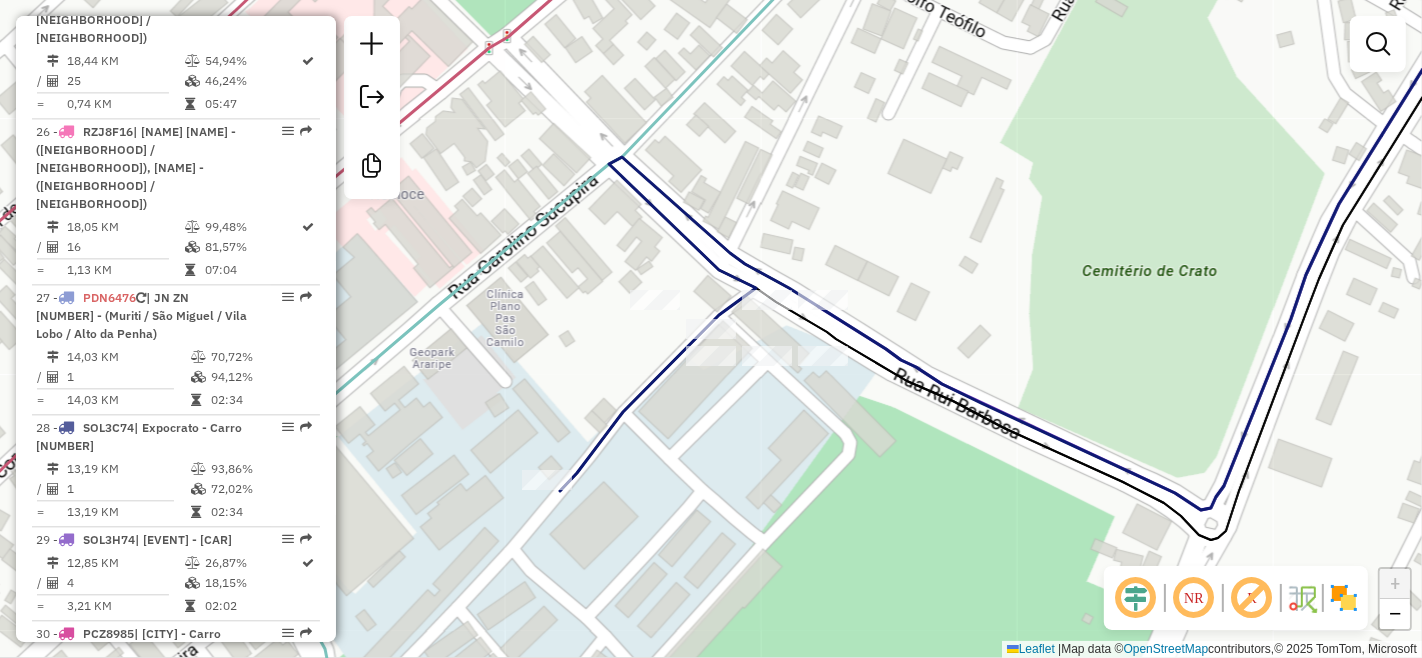 click 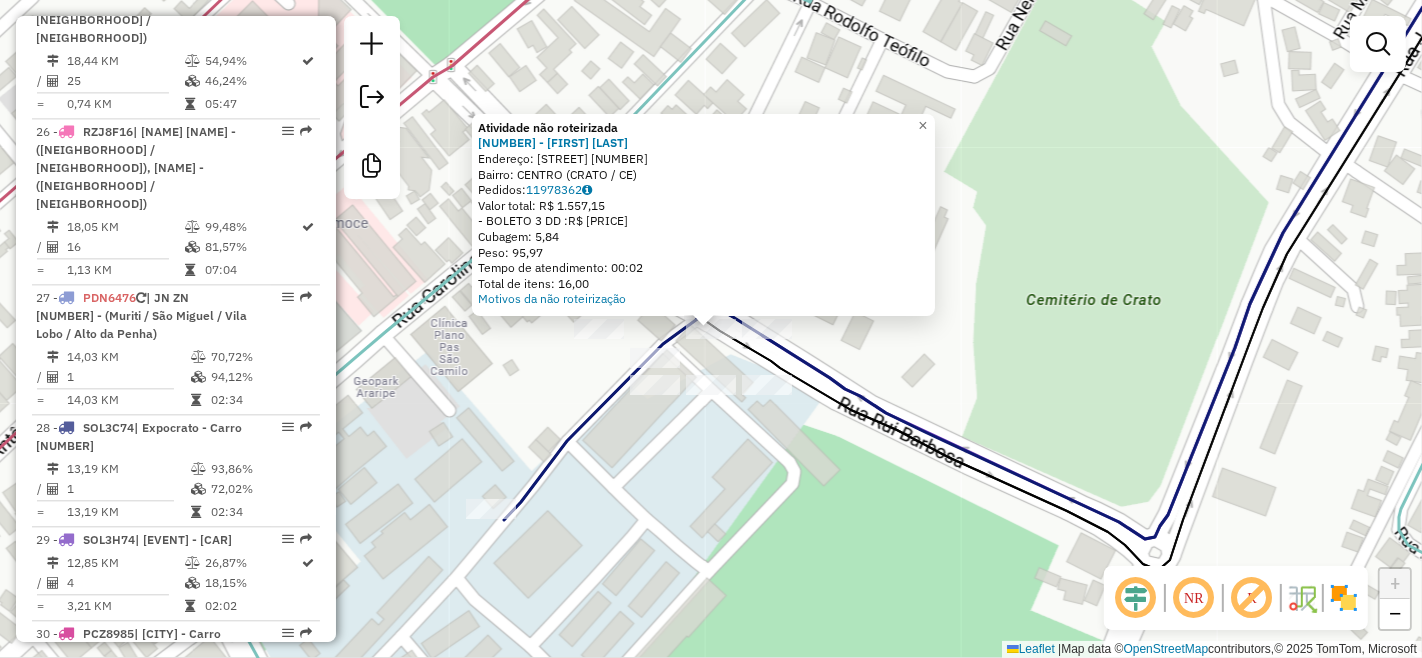 click on "Atividade não roteirizada [NUMBER] - [NAME]  Endereço:  SORIANO ALBUQUERQUE [NUMBER]   Bairro: [NAME] ([CITY] / [STATE])   Pedidos:  [NUMBER]   Valor total: [CURRENCY] [AMOUNT]   - BOLETO 3 DD :  [CURRENCY] [AMOUNT]   Cubagem: [AMOUNT]   Peso: [AMOUNT]   Tempo de atendimento: [TIME]   Total de itens: [AMOUNT]  Motivos da não roteirização × Janela de atendimento Grade de atendimento Capacidade Transportadoras Veículos Cliente Pedidos  Rotas Selecione os dias de semana para filtrar as janelas de atendimento  Seg   Ter   Qua   Qui   Sex   Sáb   Dom  Informe o período da janela de atendimento: De: Até:  Filtrar exatamente a janela do cliente  Considerar janela de atendimento padrão  Selecione os dias de semana para filtrar as grades de atendimento  Seg   Ter   Qua   Qui   Sex   Sáb   Dom   Considerar clientes sem dia de atendimento cadastrado  Clientes fora do dia de atendimento selecionado Filtrar as atividades entre os valores definidos abaixo:  Peso mínimo:   Peso máximo:   Cubagem mínima:   Cubagem máxima:   De:   Até:  De:" 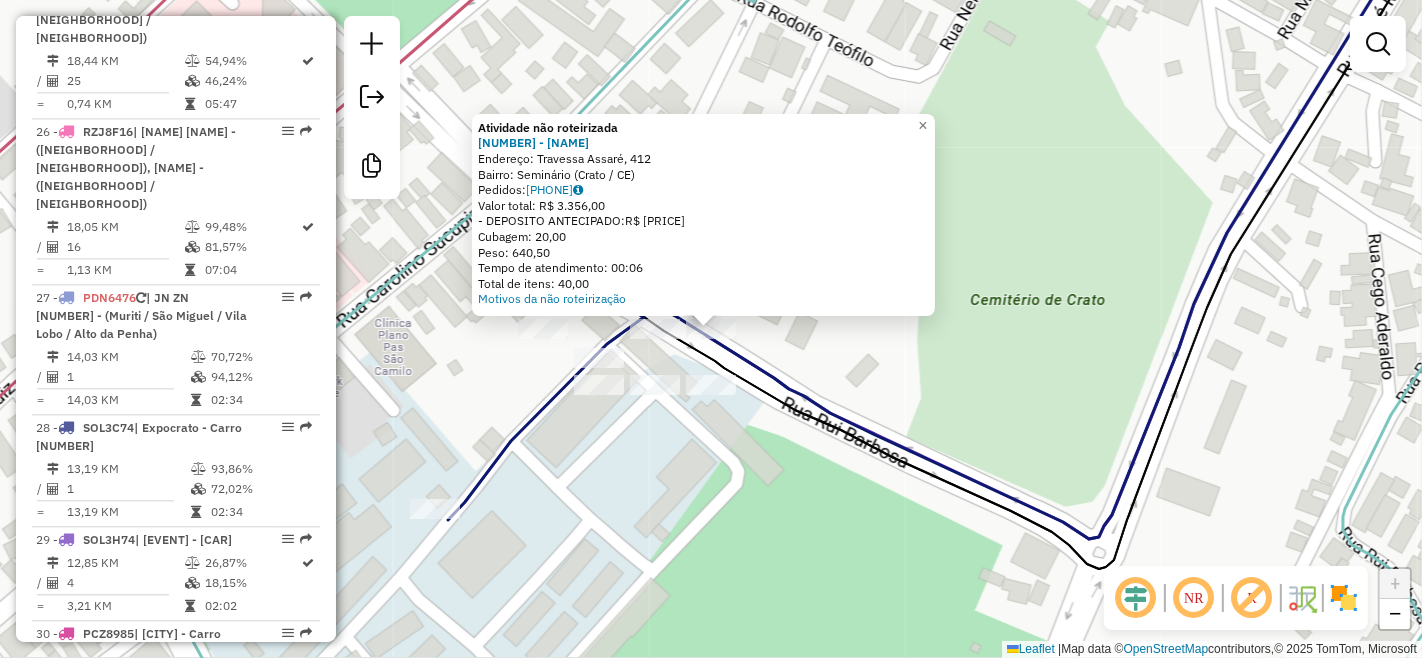 click on "Atividade não roteirizada [NUMBER] - [NAME]  Endereço: [NAME] [NAME], [NUMBER]   Bairro: [NAME] ([NEIGHBORHOOD] / [STATE])   Pedidos:  [PHONE]   Valor total: R$ [PRICE]   - DEPOSITO ANTECIPADO:  R$ [PRICE]   Cubagem: [PRICE]   Peso: [PRICE]  Tempo de atendimento: [TIME]   Total de itens: [PRICE]  Motivos da não roteirização × Janela de atendimento Grade de atendimento Capacidade Transportadoras Veículos Cliente Pedidos  Rotas Selecione os dias de semana para filtrar as janelas de atendimento  Seg   Ter   Qua   Qui   Sex   Sáb   Dom  Informe o período da janela de atendimento: De: Até:  Filtrar exatamente a janela do cliente  Considerar janela de atendimento padrão  Selecione os dias de semana para filtrar as grades de atendimento  Seg   Ter   Qua   Qui   Sex   Sáb   Dom   Considerar clientes sem dia de atendimento cadastrado  Clientes fora do dia de atendimento selecionado Filtrar as atividades entre os valores definidos abaixo:  Peso mínimo:   Peso máximo:   Cubagem mínima:   Cubagem máxima:  +" 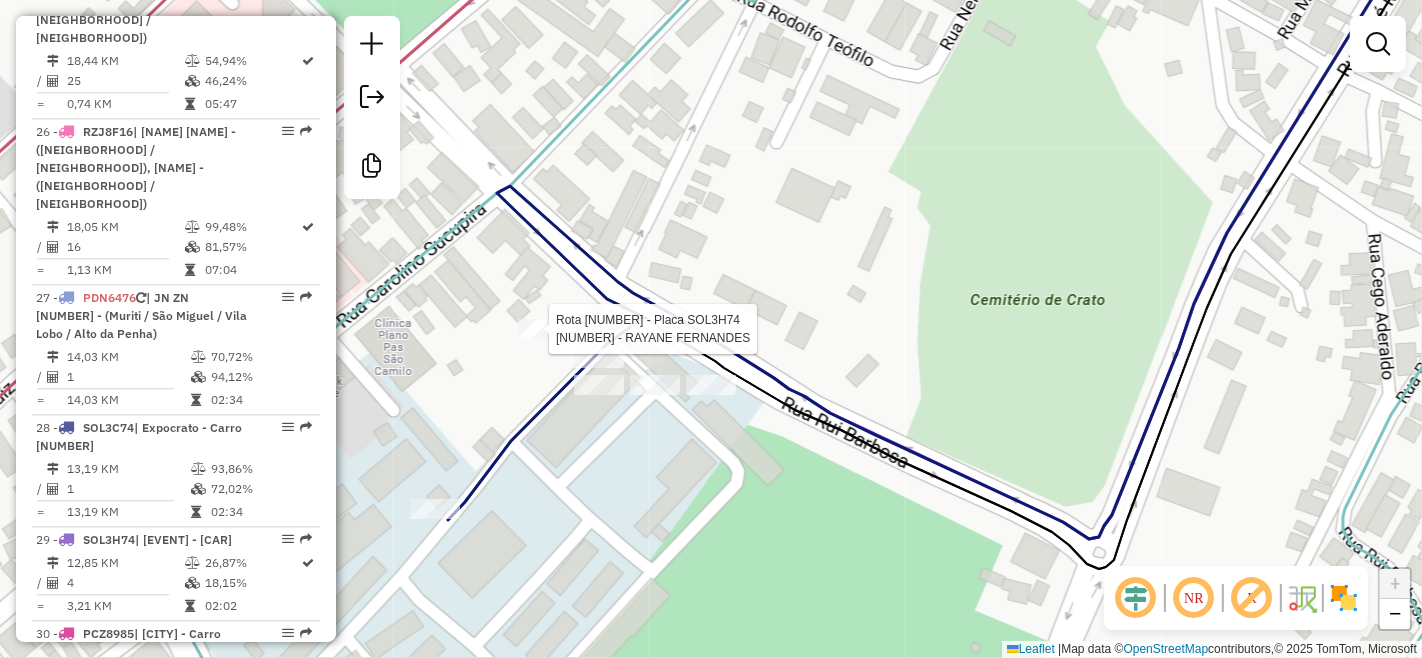 select on "**********" 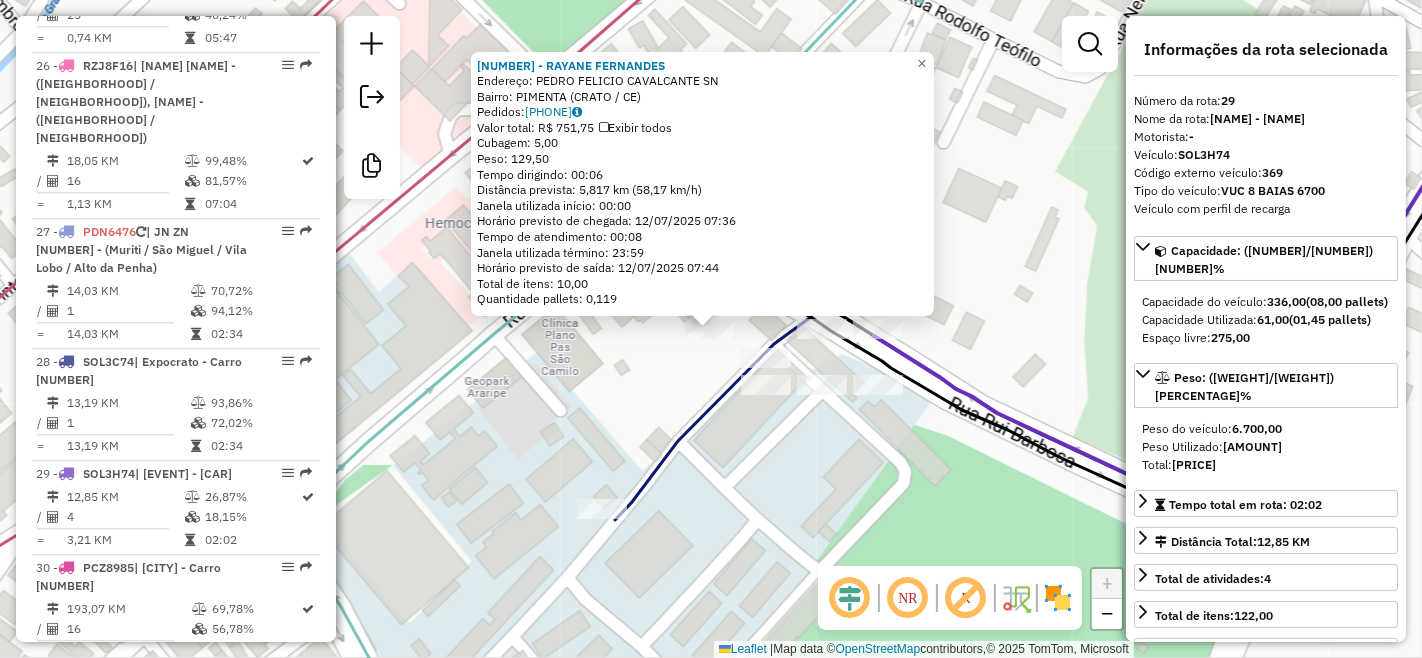 scroll, scrollTop: 3933, scrollLeft: 0, axis: vertical 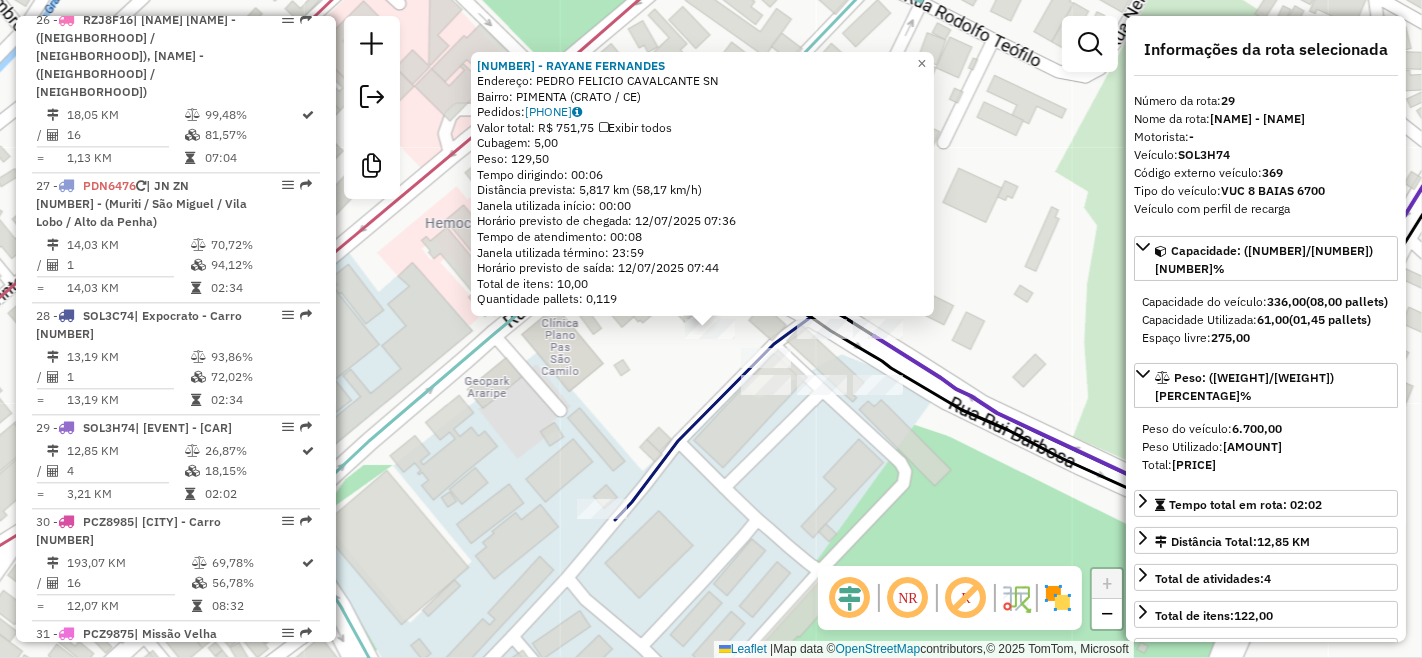 click on "[NUMBER] - CONVENIENCIA YURY" 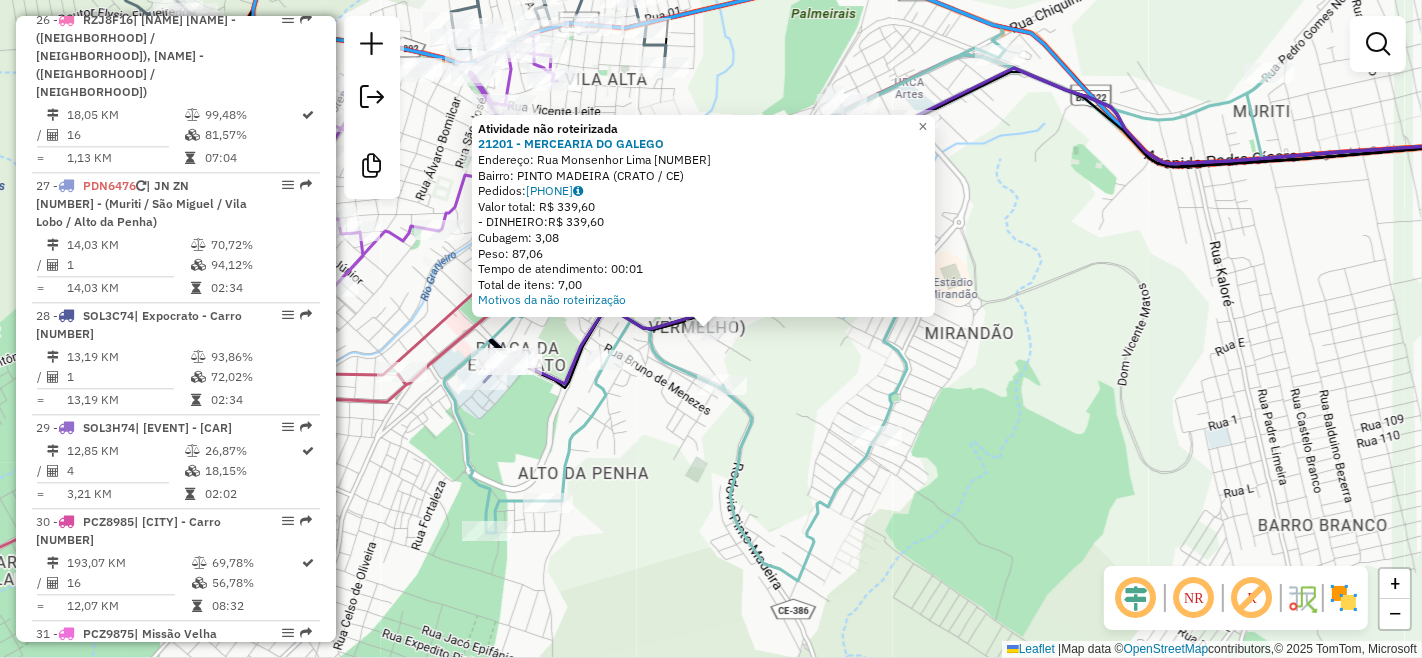 click on "Atividade não roteirizada [NUMBER] - [LAST_NAME] [LAST]  Endereço:  [LAST_NAME] [LAST] [NUMBER]   Bairro: [NEIGHBORHOOD] ([CITY] / [STATE])   Pedidos:  [NUMBER]   Valor total: R$ [PRICE], [PRICE]   - DINHEIRO:  R$ [PRICE], [PRICE]   Cubagem: [PRICE]   Peso: [PRICE]   Tempo de atendimento: [TIME]   Total de itens: [PRICE]  Motivos da não roteirização × Janela de atendimento Grade de atendimento Capacidade Transportadoras Veículos Cliente Pedidos  Rotas Selecione os dias de semana para filtrar as janelas de atendimento  Seg   Ter   Qua   Qui   Sex   Sáb   Dom  Informe o período da janela de atendimento: De: Até:  Filtrar exatamente a janela do cliente  Considerar janela de atendimento padrão  Selecione os dias de semana para filtrar as grades de atendimento  Seg   Ter   Qua   Qui   Sex   Sáb   Dom   Considerar clientes sem dia de atendimento cadastrado  Clientes fora do dia de atendimento selecionado Filtrar as atividades entre os valores definidos abaixo:  Peso mínimo:   Peso máximo:   Cubagem mínima:   Cubagem máxima:   De:   Até:  +" 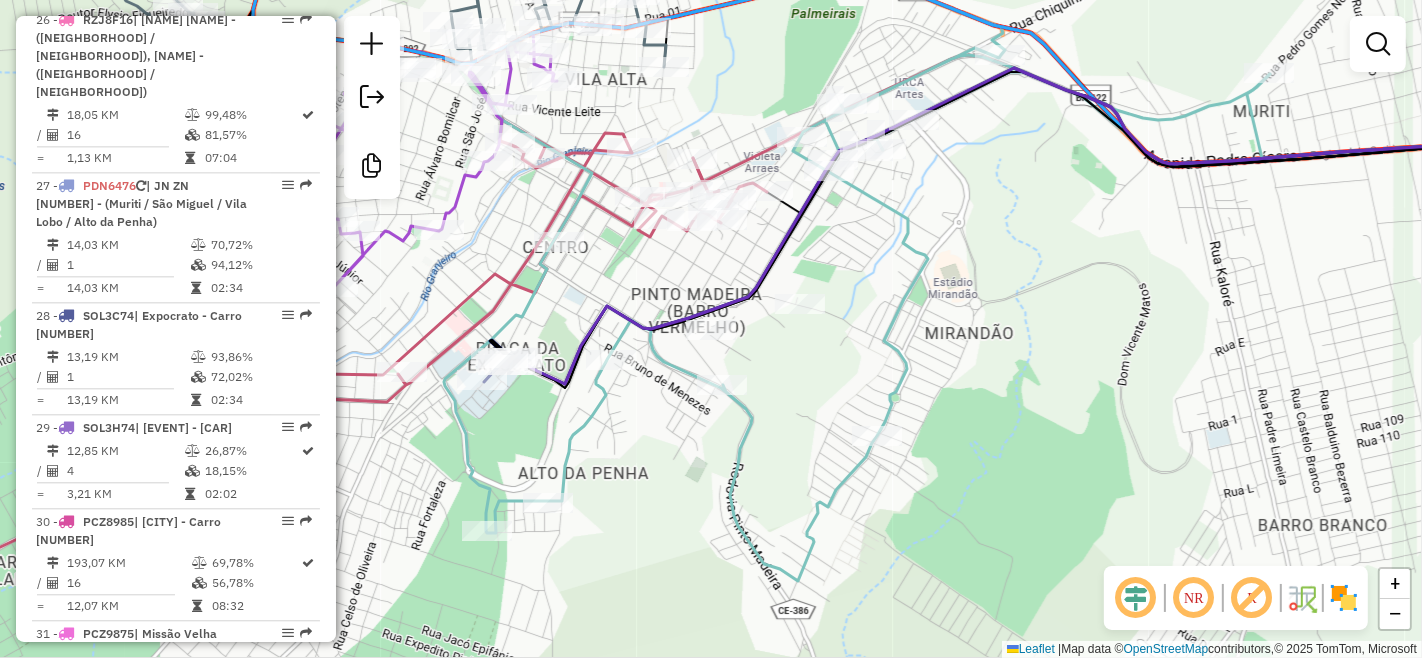 click on "Janela de atendimento Grade de atendimento Capacidade Transportadoras Veículos Cliente Pedidos  Rotas Selecione os dias de semana para filtrar as janelas de atendimento  Seg   Ter   Qua   Qui   Sex   Sáb   Dom  Informe o período da janela de atendimento: De: Até:  Filtrar exatamente a janela do cliente  Considerar janela de atendimento padrão  Selecione os dias de semana para filtrar as grades de atendimento  Seg   Ter   Qua   Qui   Sex   Sáb   Dom   Considerar clientes sem dia de atendimento cadastrado  Clientes fora do dia de atendimento selecionado Filtrar as atividades entre os valores definidos abaixo:  Peso mínimo:   Peso máximo:   Cubagem mínima:   Cubagem máxima:   De:   Até:  Filtrar as atividades entre o tempo de atendimento definido abaixo:  De:   Até:   Considerar capacidade total dos clientes não roteirizados Transportadora: Selecione um ou mais itens Tipo de veículo: Selecione um ou mais itens Veículo: Selecione um ou mais itens Motorista: Selecione um ou mais itens Nome: Rótulo:" 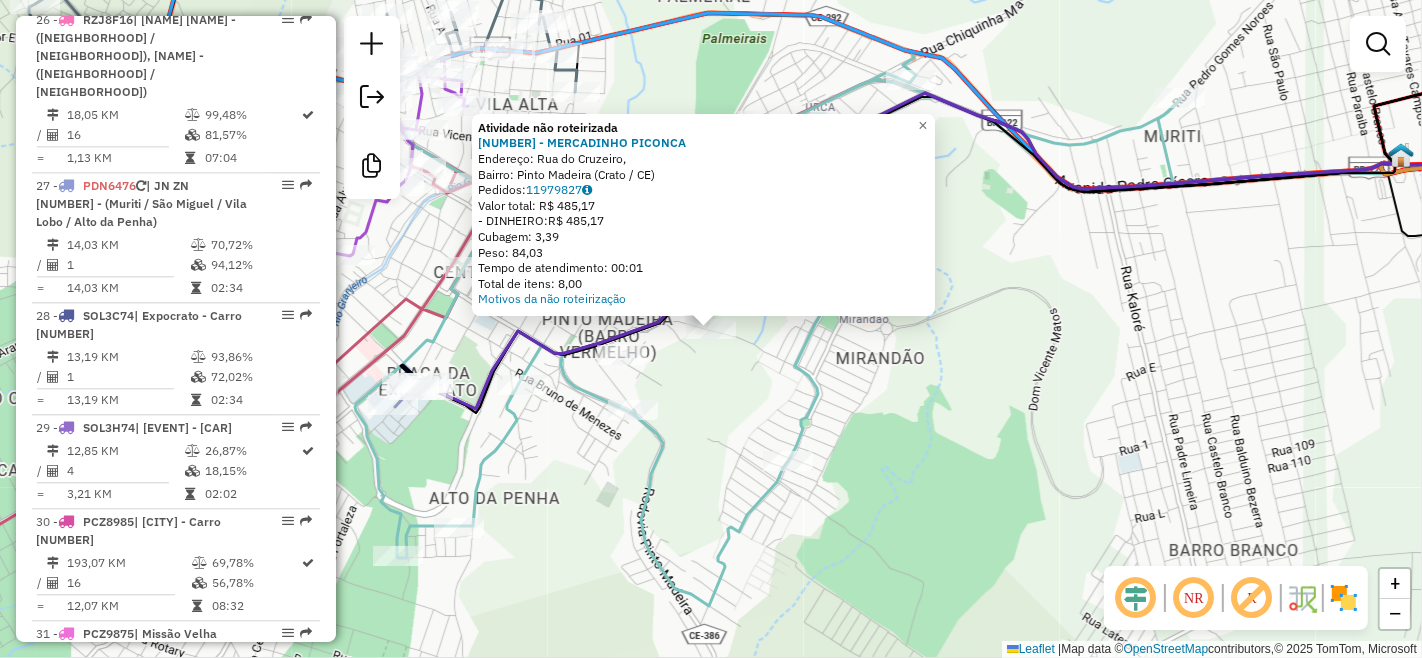click on "Atividade não roteirizada [NUMBER] - MERCADINHO PICONCA Endereço: Rua do Cruzeiro, Bairro: Pinto Madeira ([CITY] / CE) Pedidos: [PHONE] Valor total: R$ [PRICE] - DINHEIRO: R$ [PRICE] Cubagem: [NUMBER] Peso: [NUMBER] Tempo de atendimento: [TIME] Total de itens: [NUMBER] Motivos da não roteirização × Janela de atendimento Grade de atendimento Capacidade Transportadoras Veículos Cliente Pedidos Rotas Selecione os dias de semana para filtrar as janelas de atendimento Seg Ter Qua Qui Sex Sáb Dom Informe o período da janela de atendimento: De: [TIME] Até: [TIME] Filtrar exatamente a janela do cliente Considerar janela de atendimento padrão Selecione os dias de semana para filtrar as grades de atendimento Seg Ter Qua Qui Sex Sáb Dom Considerar clientes sem dia de atendimento cadastrado Clientes fora do dia de atendimento selecionado Filtrar as atividades entre os valores definidos abaixo: Peso mínimo: [NUMBER] Peso máximo: [NUMBER] Cubagem mínima: [NUMBER] Cubagem máxima: [NUMBER] De: [TIME] Até: [TIME] De: [TIME] De:" 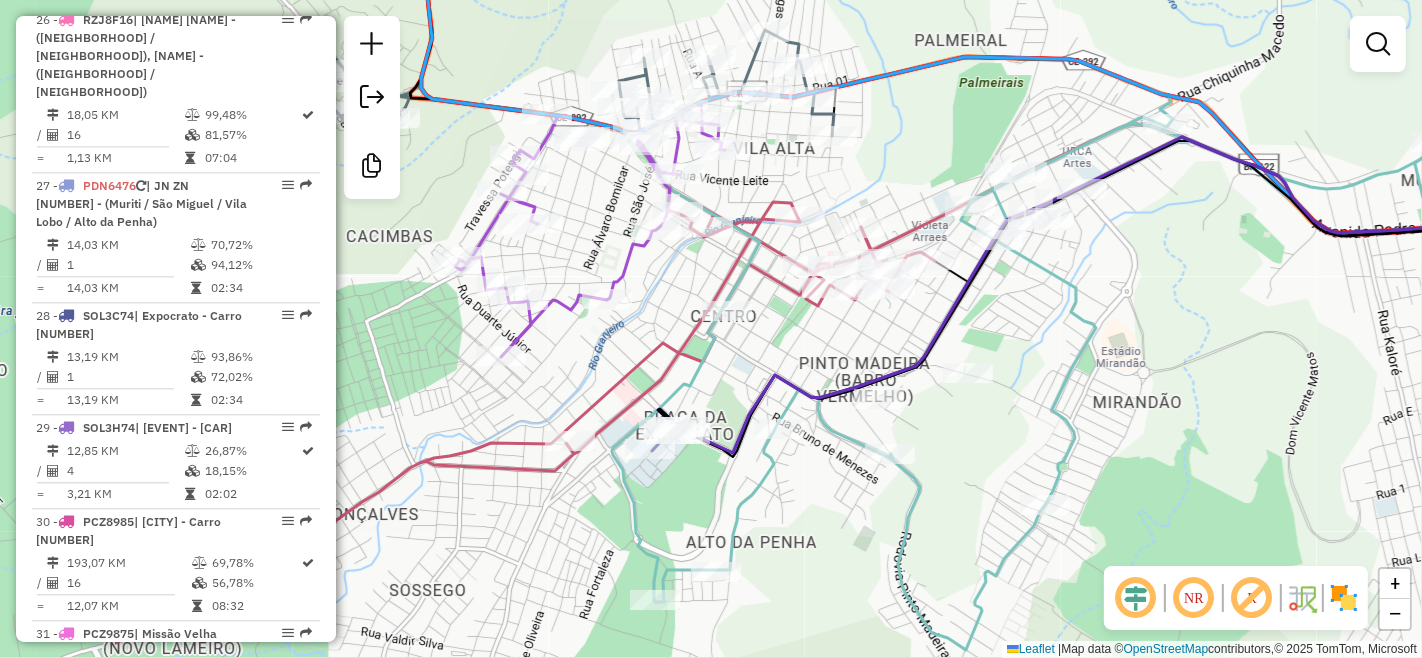 drag, startPoint x: 808, startPoint y: 391, endPoint x: 1065, endPoint y: 435, distance: 260.73932 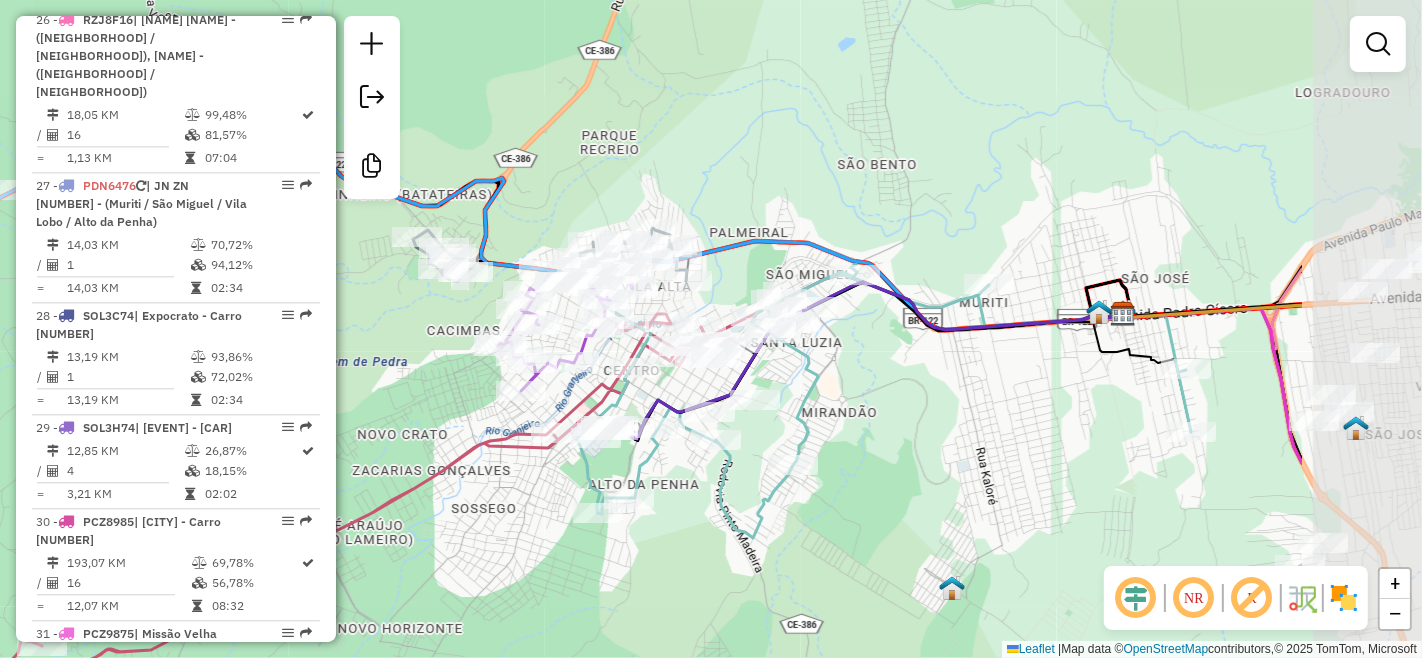 drag, startPoint x: 1215, startPoint y: 461, endPoint x: 905, endPoint y: 464, distance: 310.01453 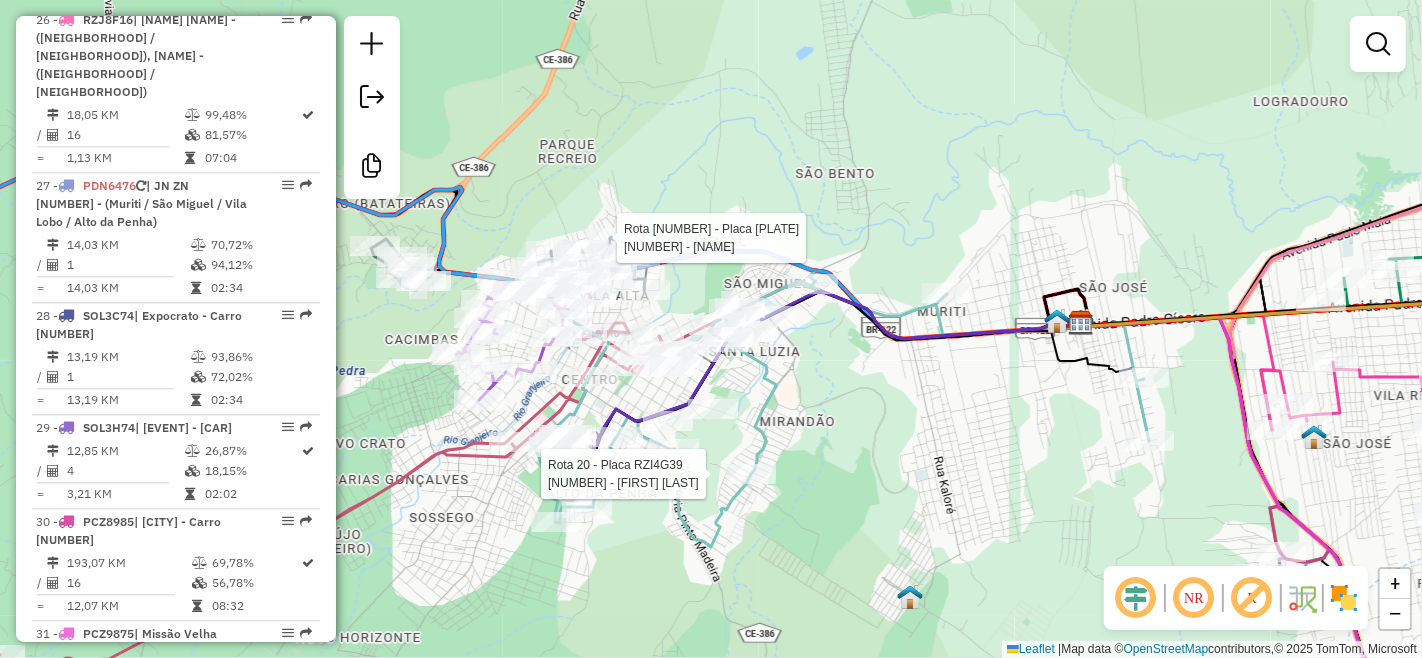 select on "**********" 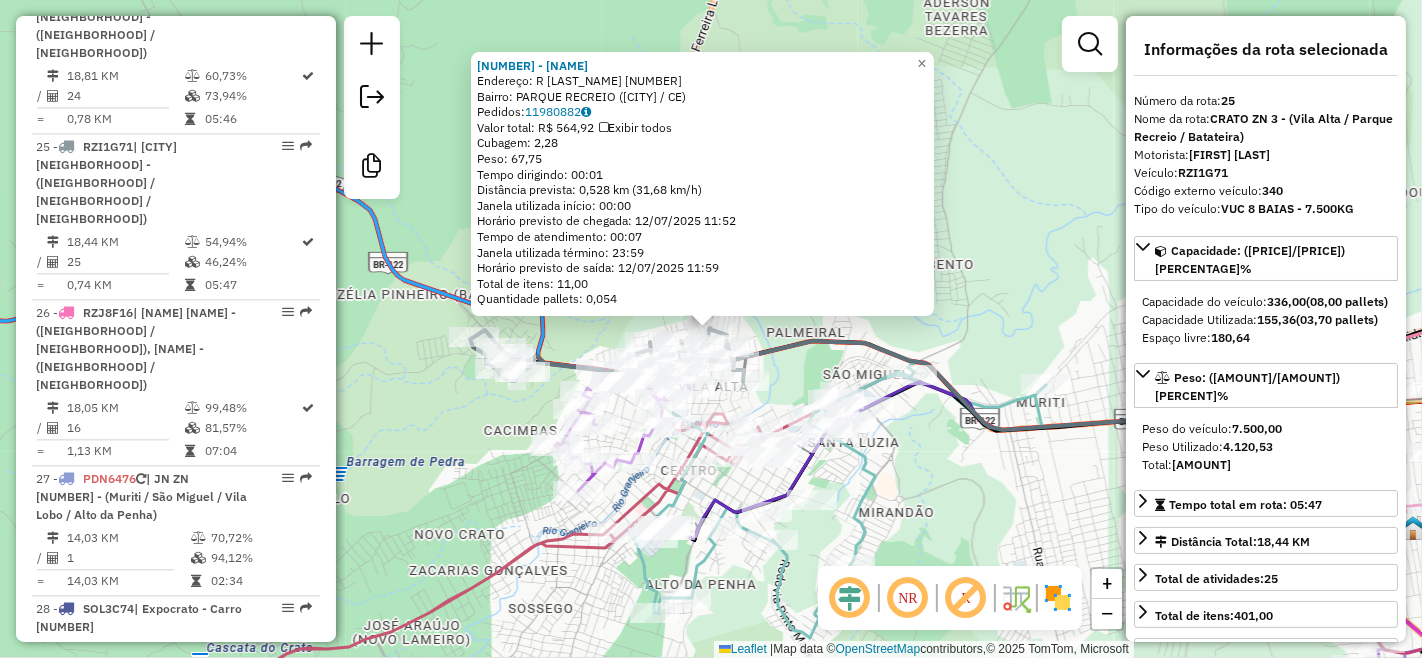 scroll, scrollTop: 3448, scrollLeft: 0, axis: vertical 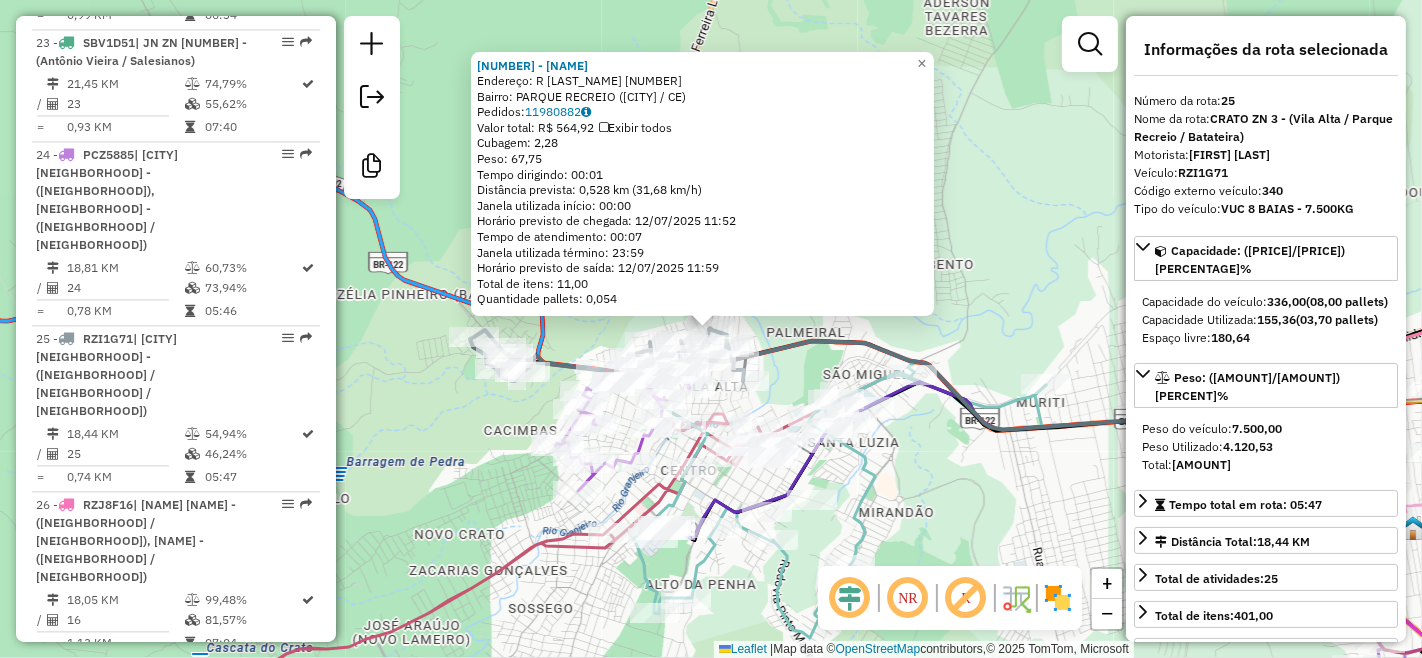 click on "Rota [NUMBER] - Placa [PLATE] [NUMBER] - [BRAND] [NUMBER] - [FIRST] [LAST] Endereço: [STREET] [NUMBER] Bairro: [NEIGHBORHOOD] ([CITY] / [STATE]) Pedidos: [PHONE] Valor total: R$ [PRICE] Exibir todos Cubagem: [CUBAGE] Peso: [WEIGHT] Tempo dirigindo: [TIME] Distância prevista: [DISTANCE] km ([SPEED] km/h) Janela utilizada início: [TIME] Horário previsto de chegada: [DATE] [TIME] Tempo de atendimento: [TIME] Janela utilizada término: [TIME] Horário previsto de saída: [DATE] [TIME] Total de itens: [ITEMS] Quantidade pallets: [PALLETS] × Janela de atendimento Grade de atendimento Capacidade Transportadoras Veículos Cliente Pedidos Rotas Selecione os dias de semana para filtrar as janelas de atendimento Seg Ter Qua Qui Sex Sáb Dom Informe o período da janela de atendimento: De: Até: Filtrar exatamente a janela do cliente Considerar janela de atendimento padrão Selecione os dias de semana para filtrar as grades de atendimento Seg Ter Qua Qui Sex Sáb Dom De:" 